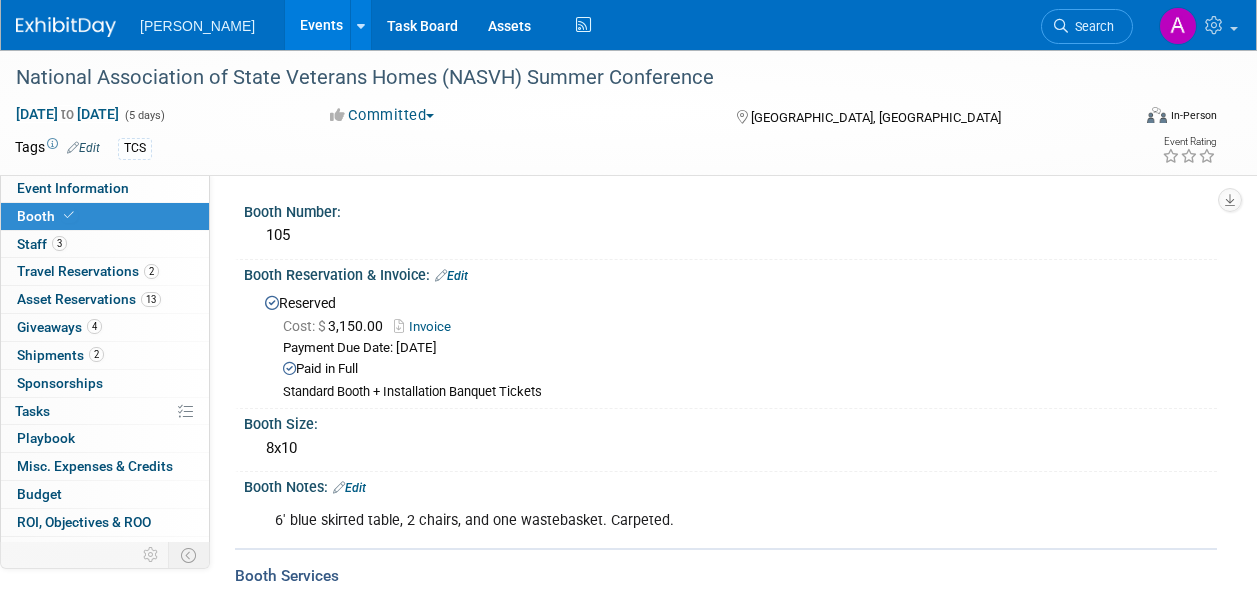 scroll, scrollTop: 100, scrollLeft: 0, axis: vertical 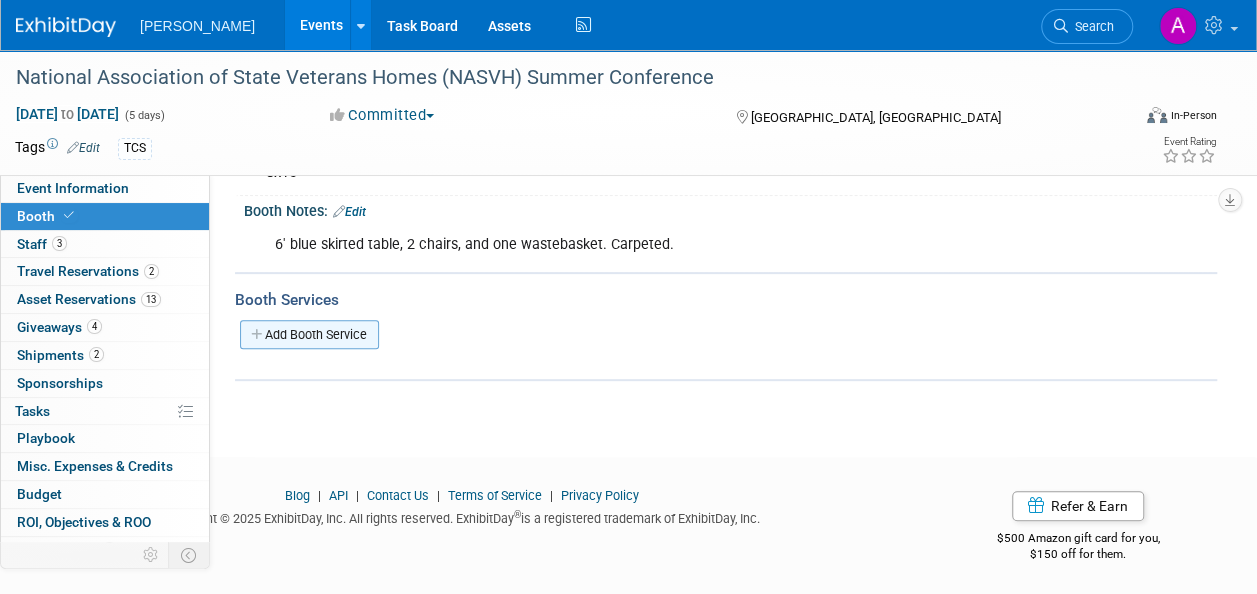 click on "Add Booth Service" at bounding box center (309, 334) 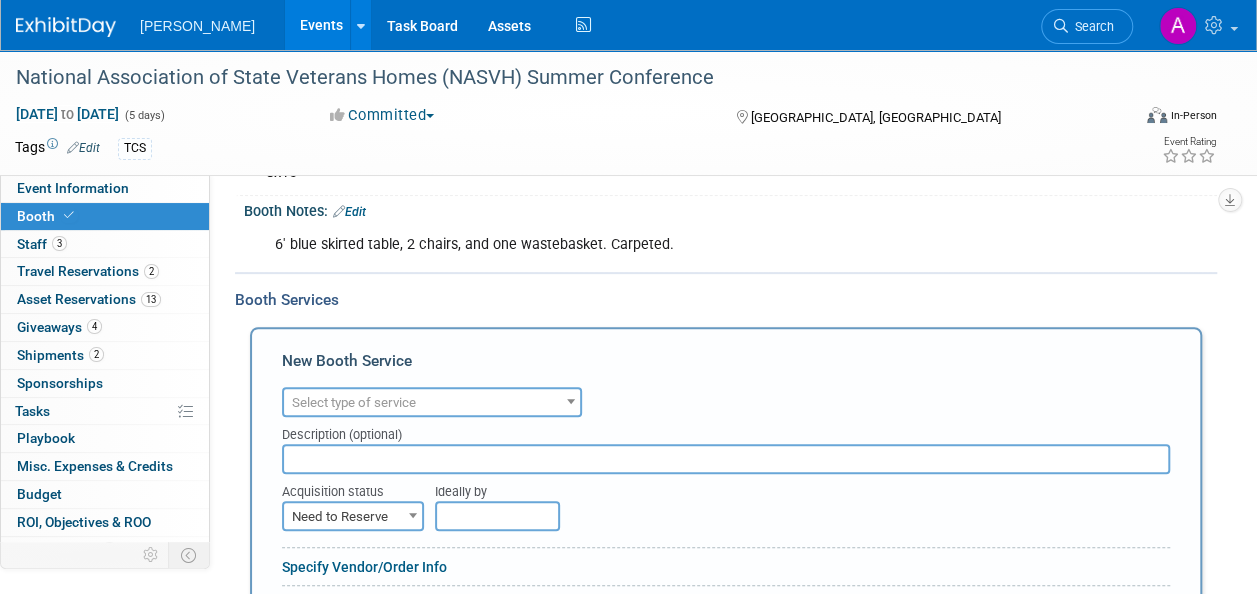 scroll, scrollTop: 0, scrollLeft: 0, axis: both 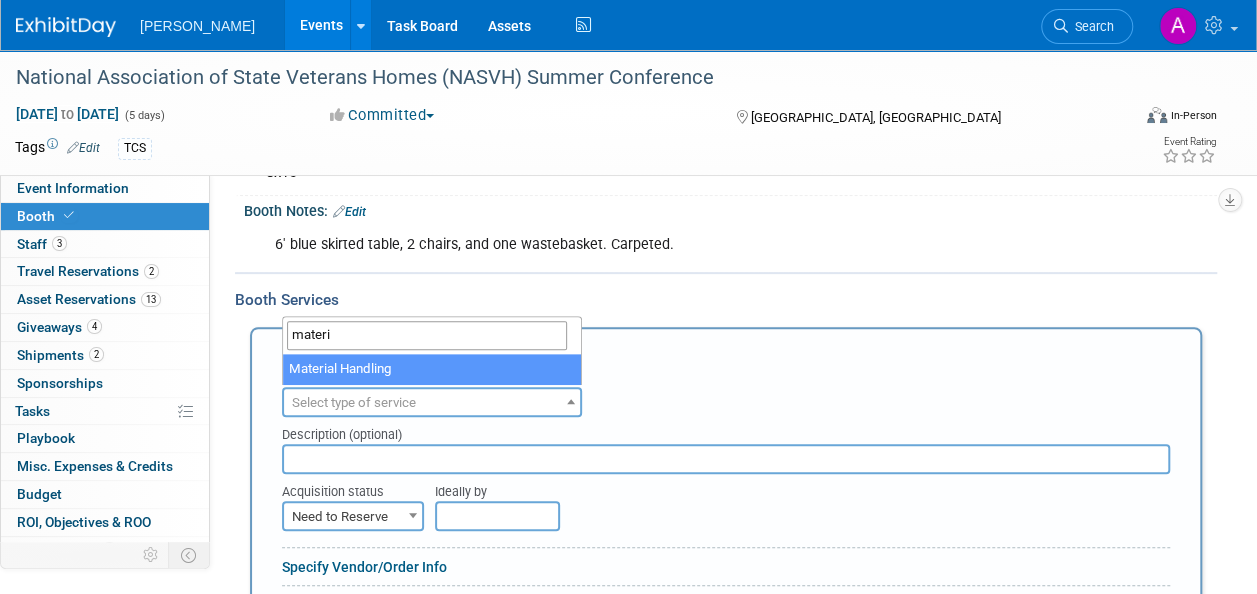 type on "materi" 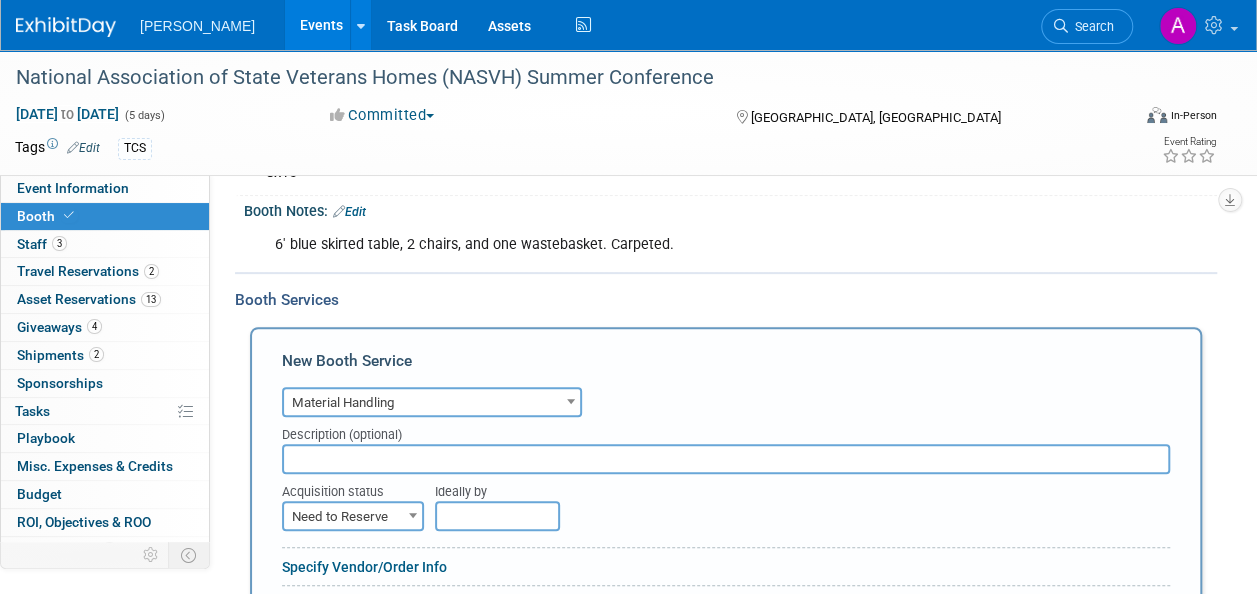 click at bounding box center (726, 459) 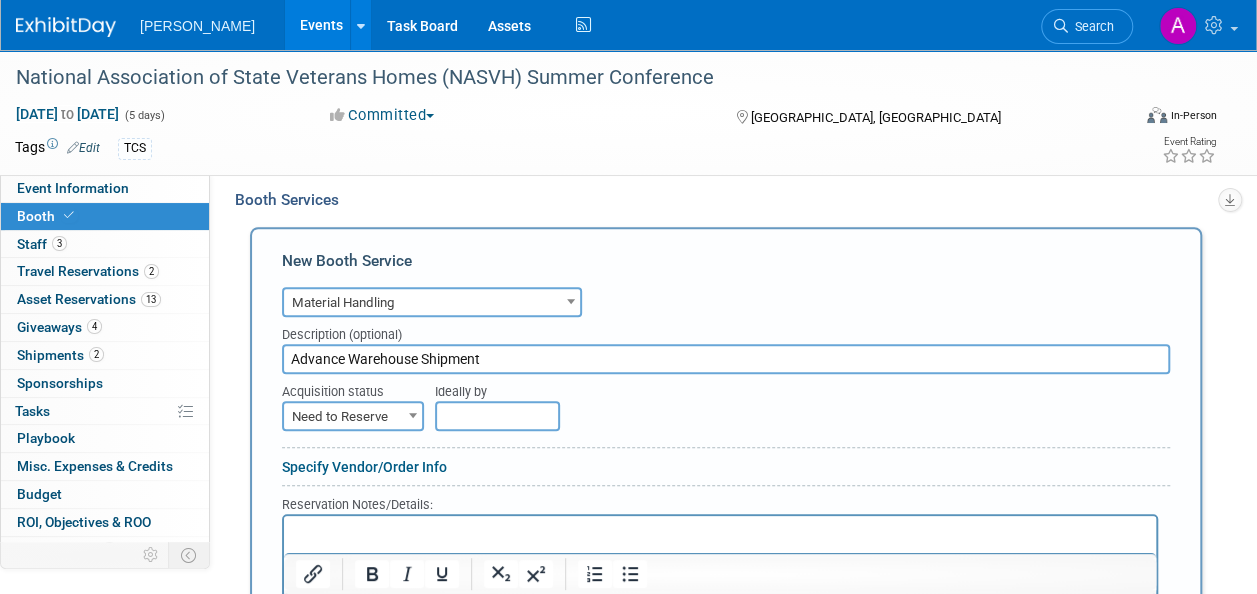 scroll, scrollTop: 576, scrollLeft: 0, axis: vertical 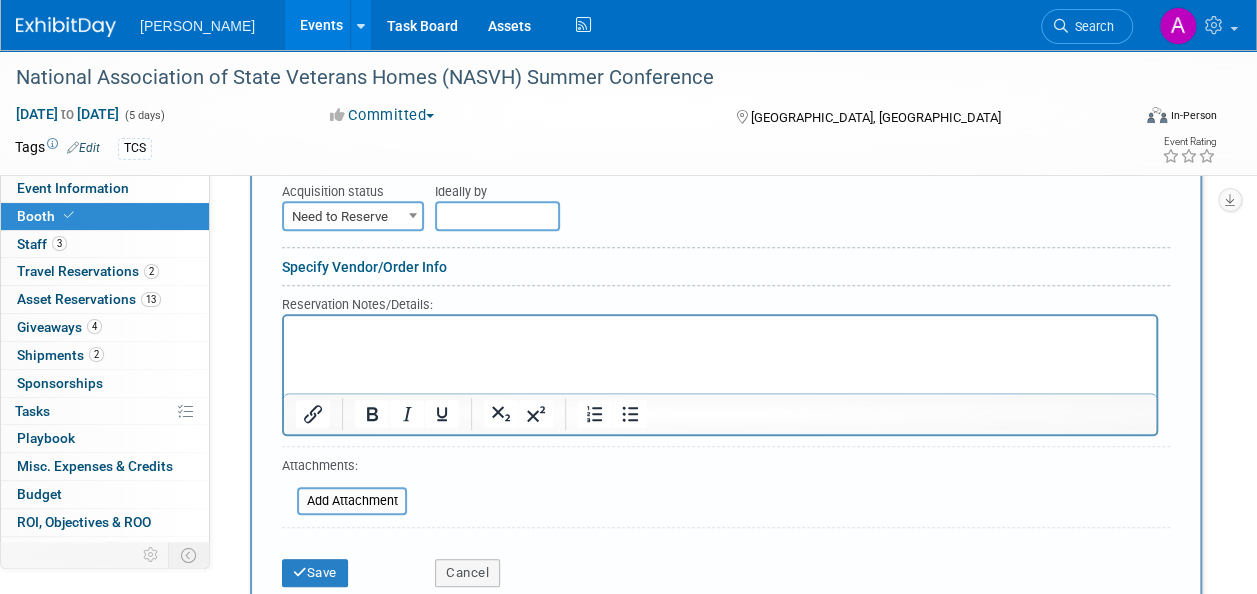 type on "Advance Warehouse Shipment" 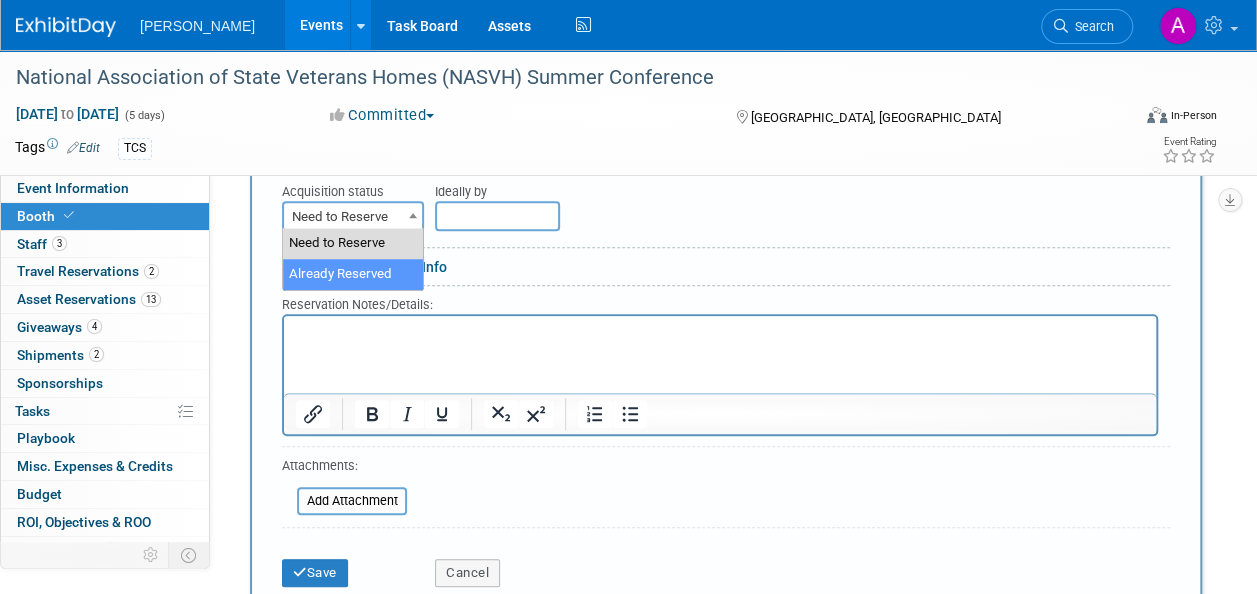 select on "2" 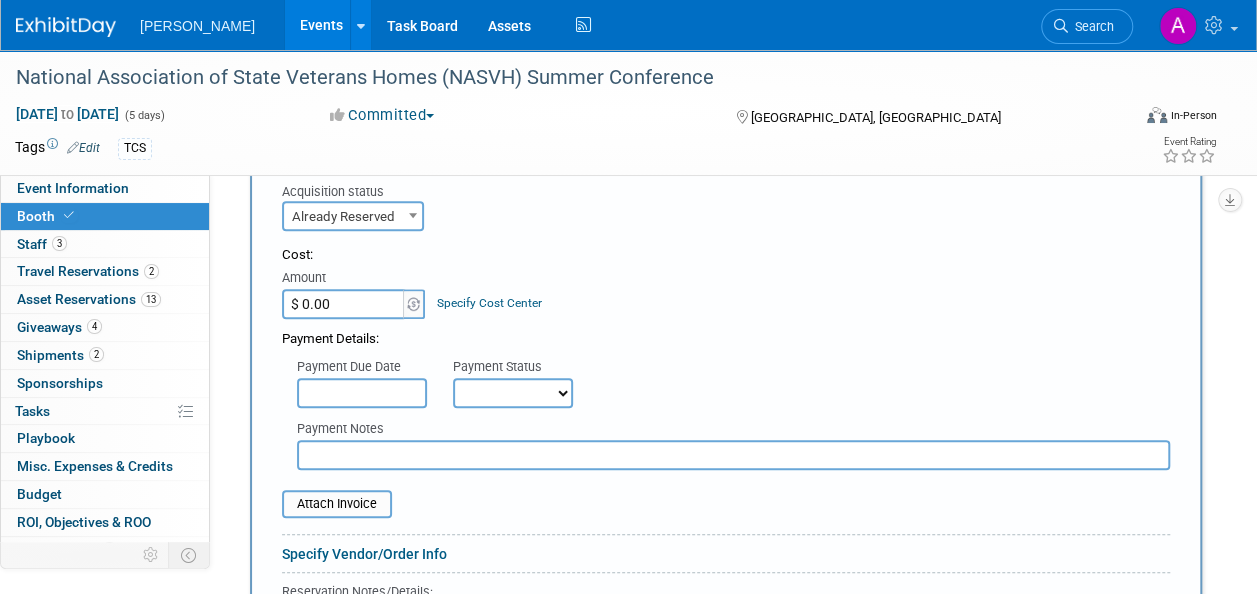 click on "$ 0.00" at bounding box center (344, 304) 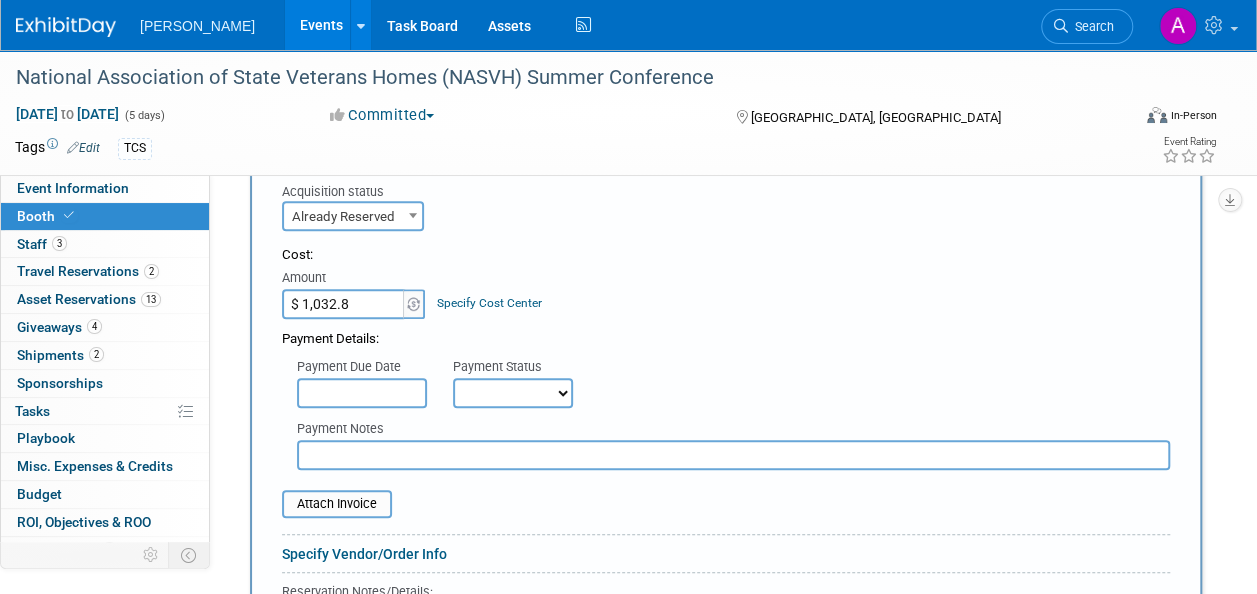 type on "$ 1,032.89" 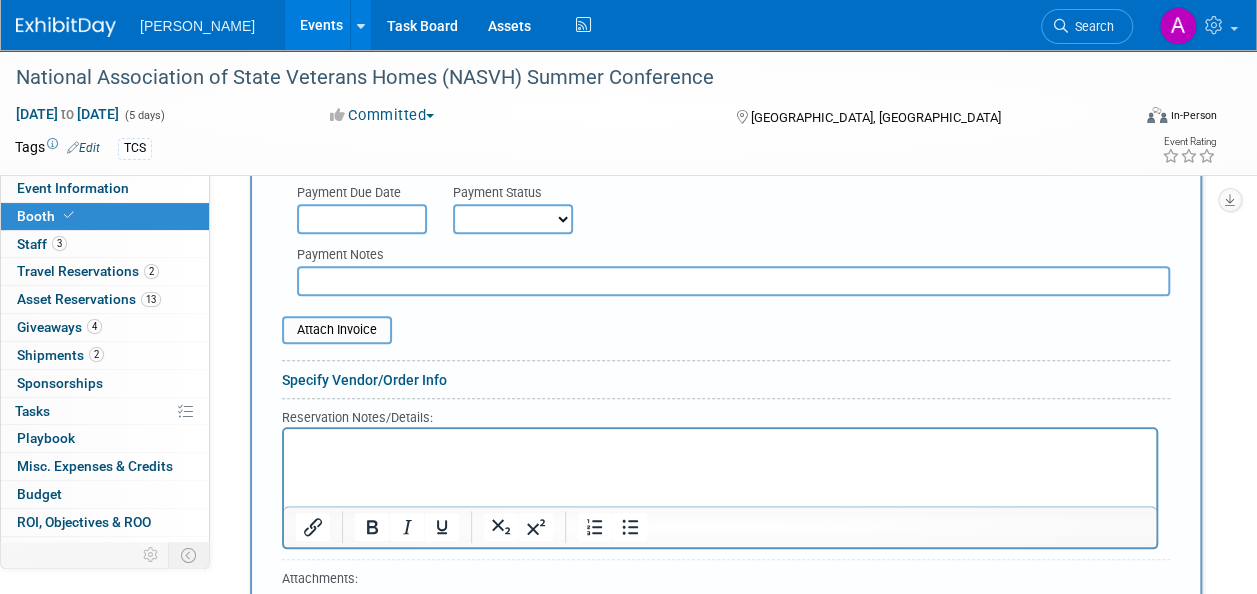 scroll, scrollTop: 876, scrollLeft: 0, axis: vertical 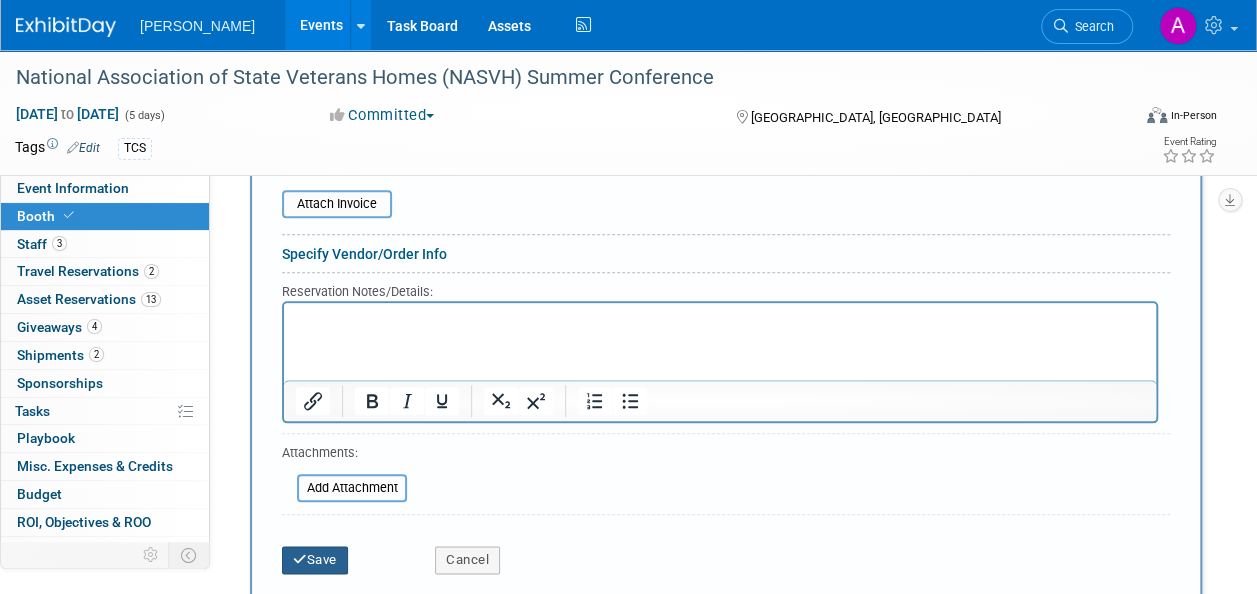 click on "Save" at bounding box center (315, 560) 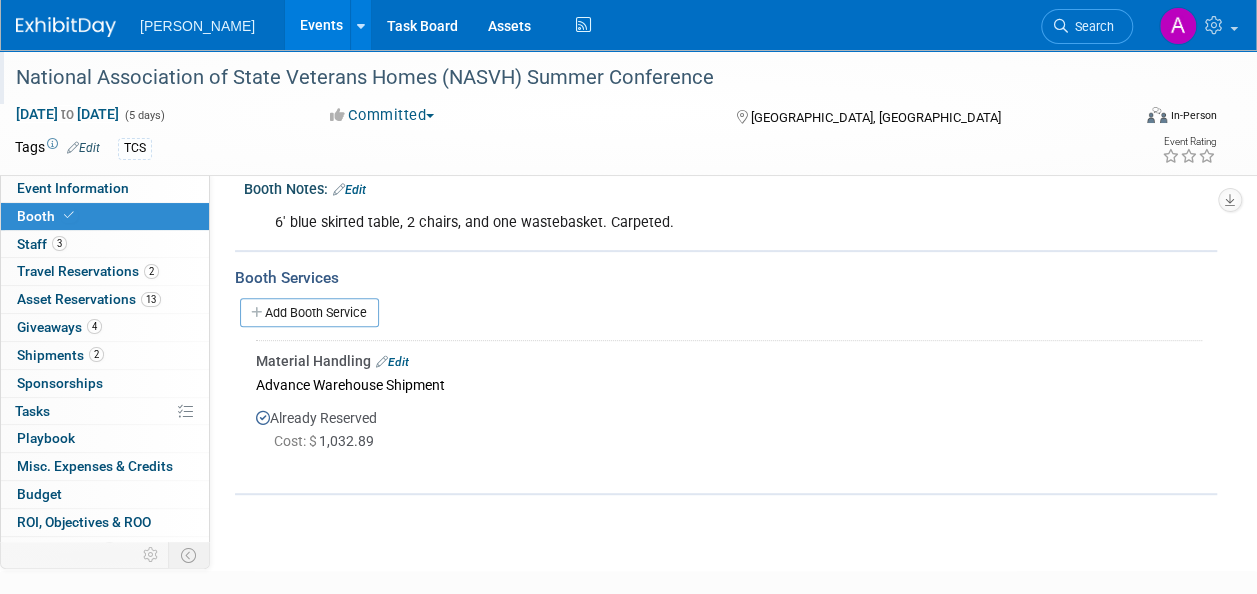 scroll, scrollTop: 300, scrollLeft: 0, axis: vertical 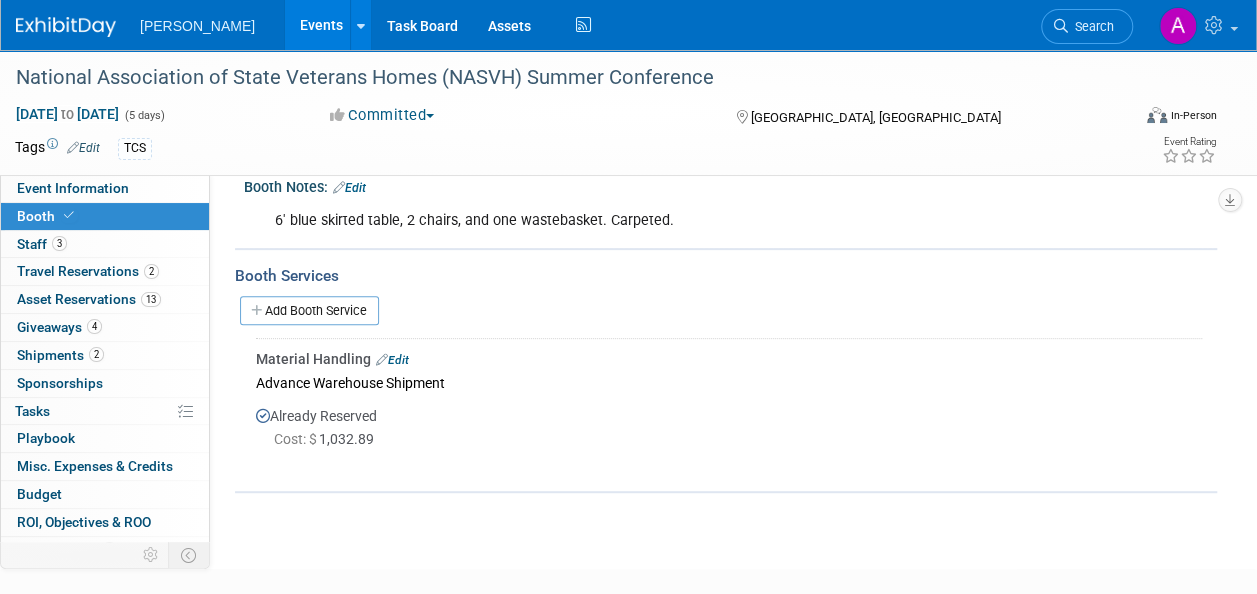 click on "Material Handling
Edit" at bounding box center [729, 359] 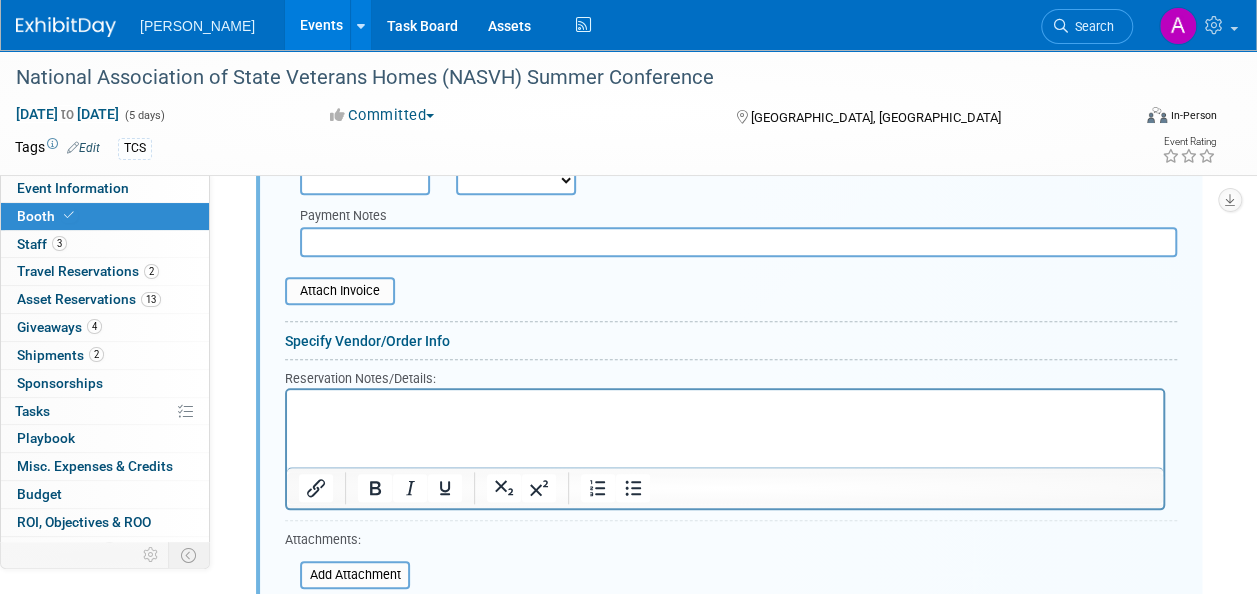 scroll, scrollTop: 808, scrollLeft: 0, axis: vertical 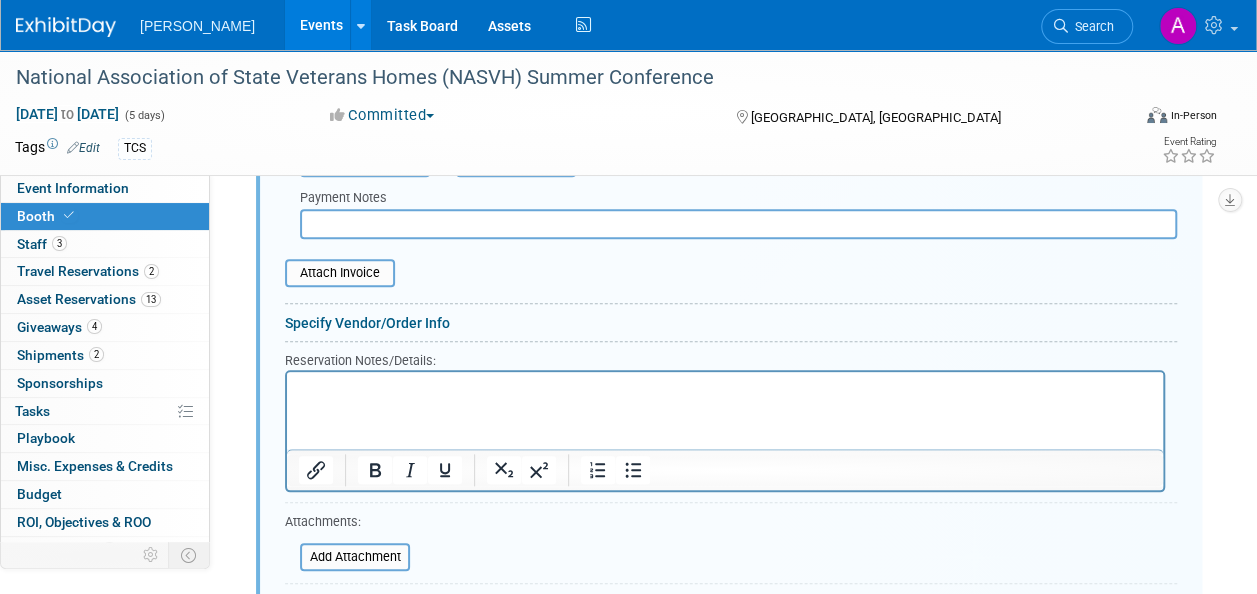 click on "Specify Vendor/Order Info" at bounding box center [367, 323] 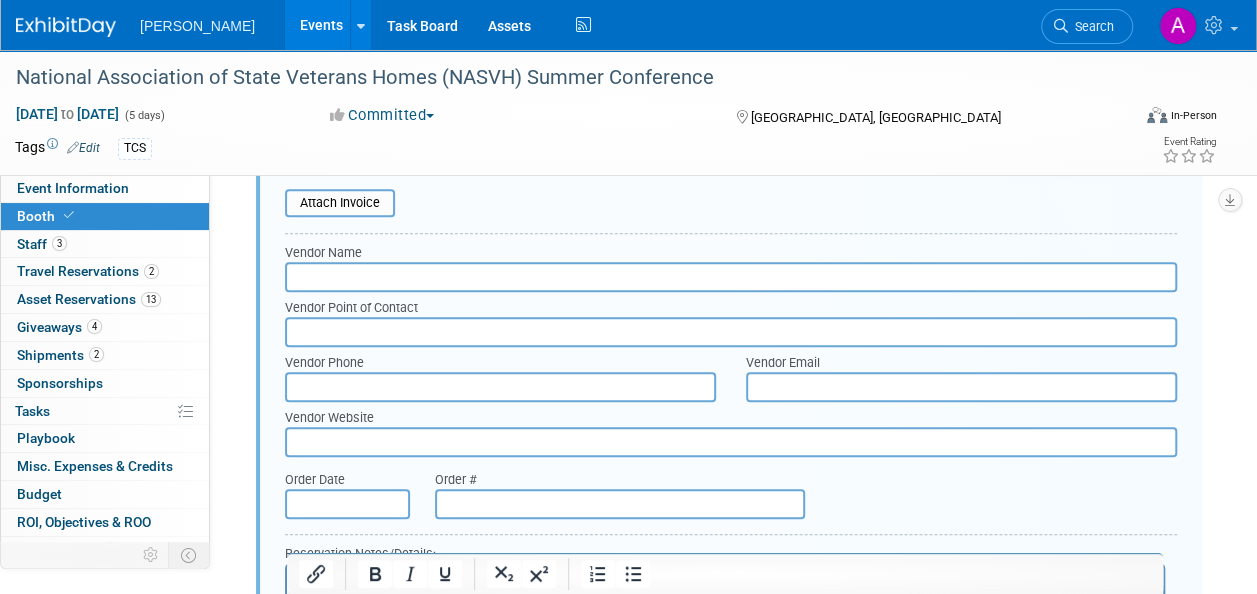 scroll, scrollTop: 908, scrollLeft: 0, axis: vertical 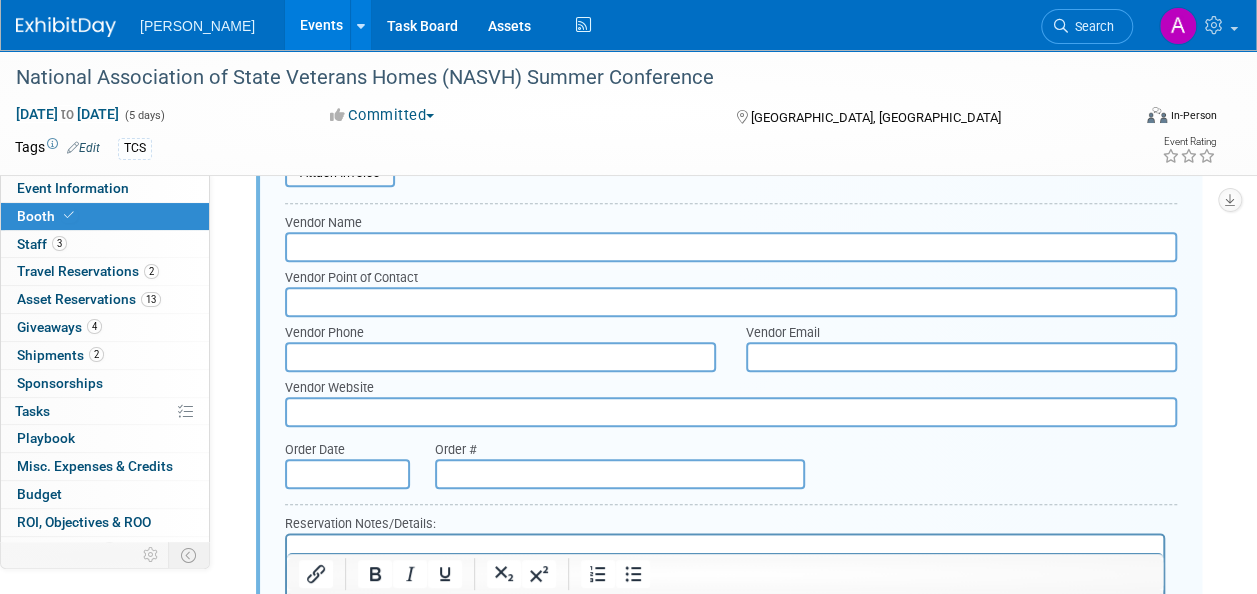 click at bounding box center [620, 474] 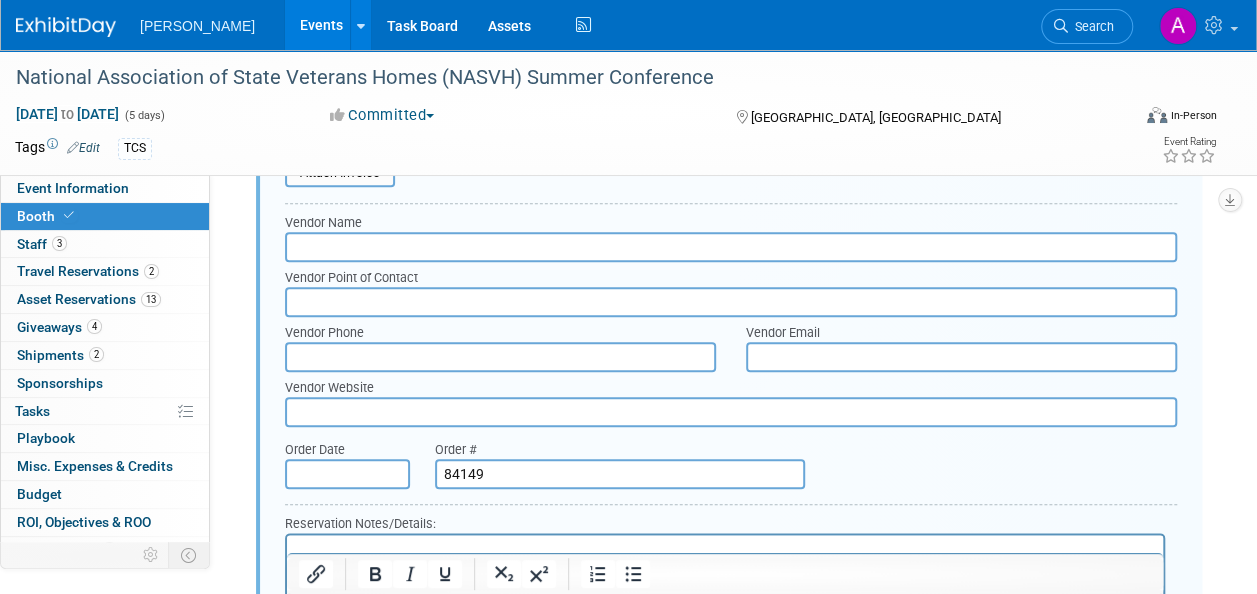 type on "84149" 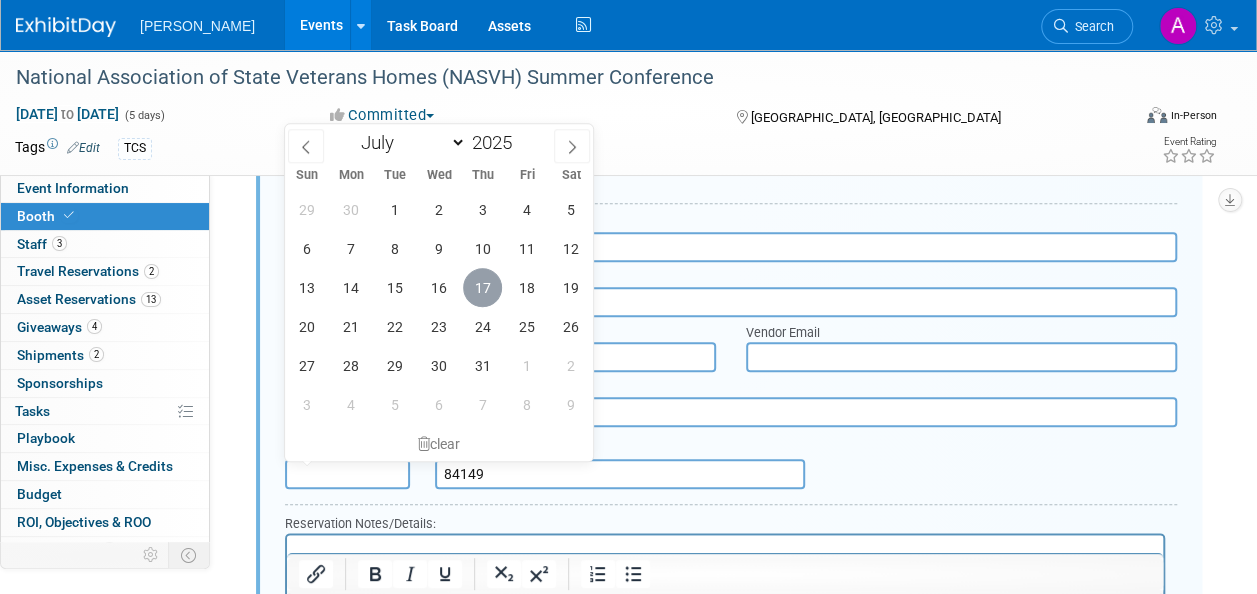 click on "17" at bounding box center [482, 287] 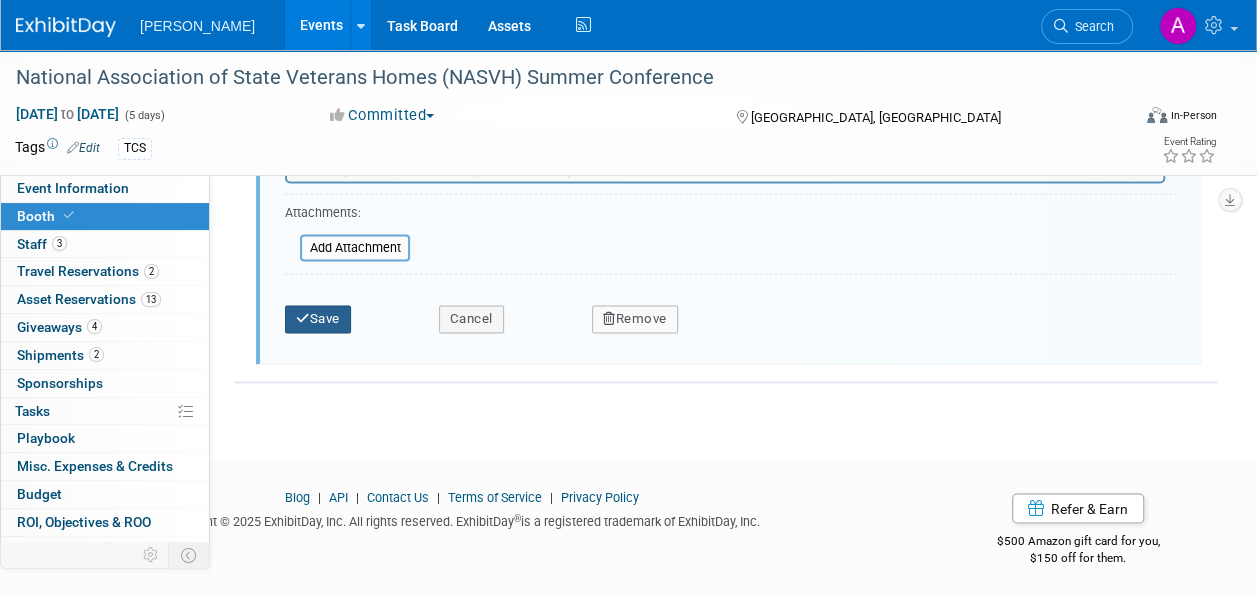 click on "Save" at bounding box center (318, 319) 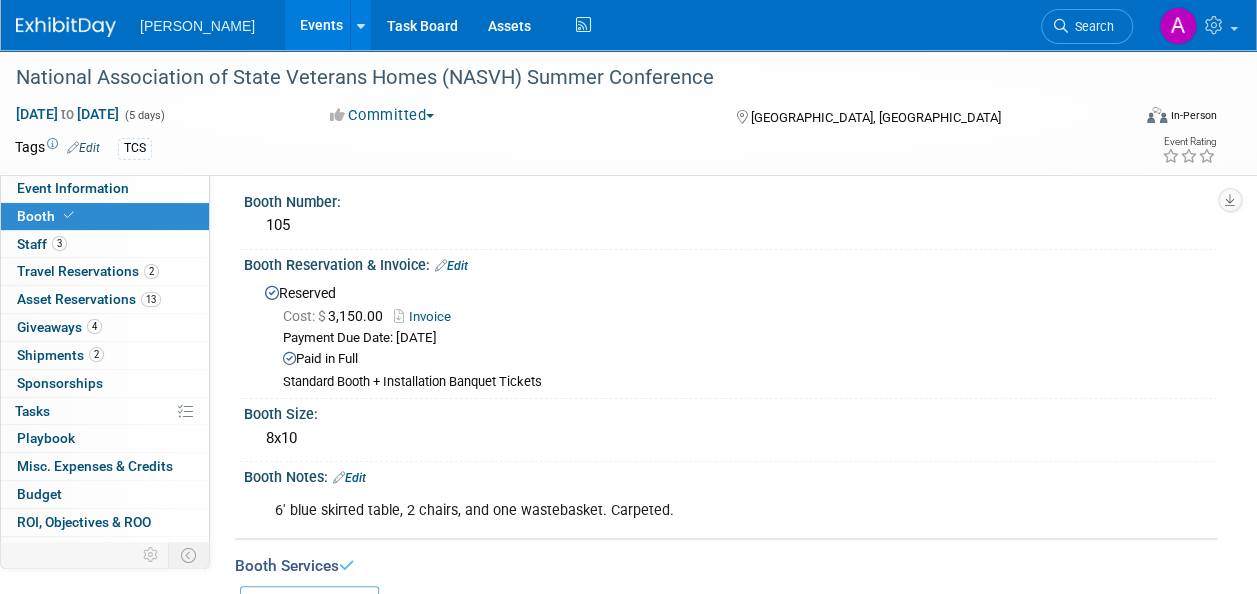 scroll, scrollTop: 0, scrollLeft: 0, axis: both 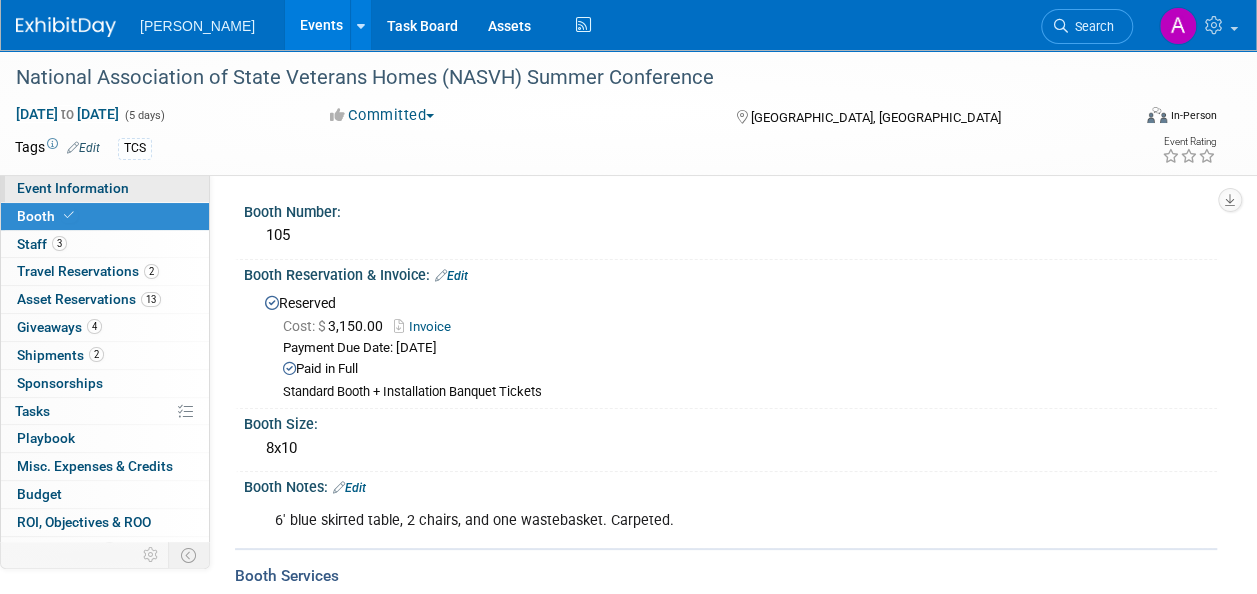 click on "Event Information" at bounding box center [73, 188] 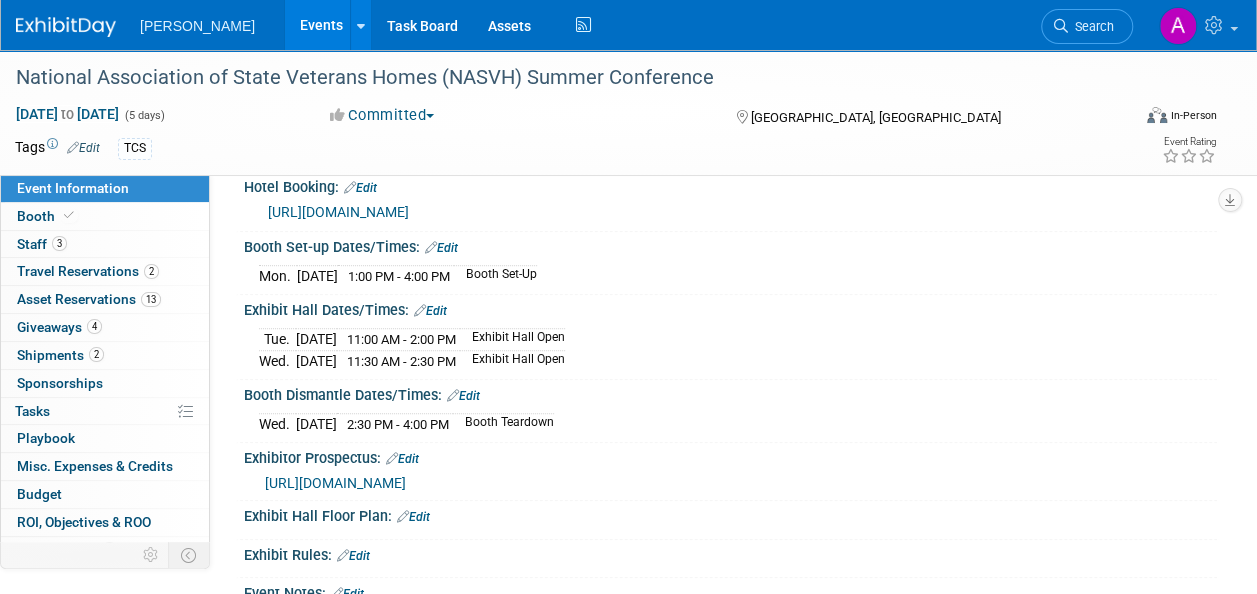 scroll, scrollTop: 500, scrollLeft: 0, axis: vertical 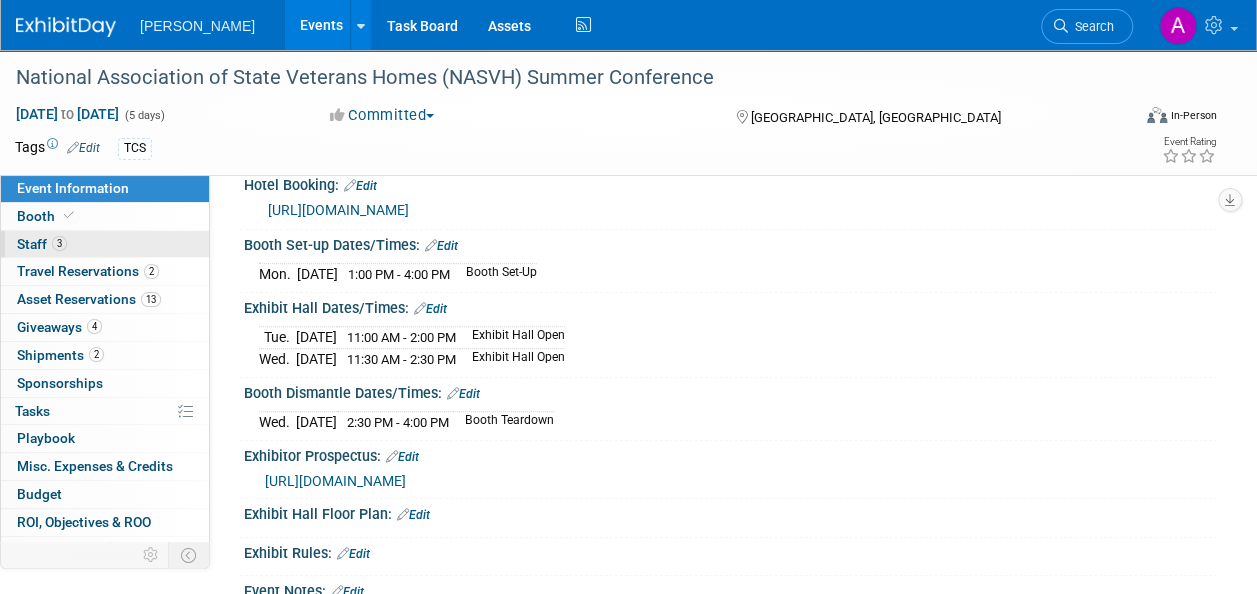 click on "3
Staff 3" at bounding box center (105, 244) 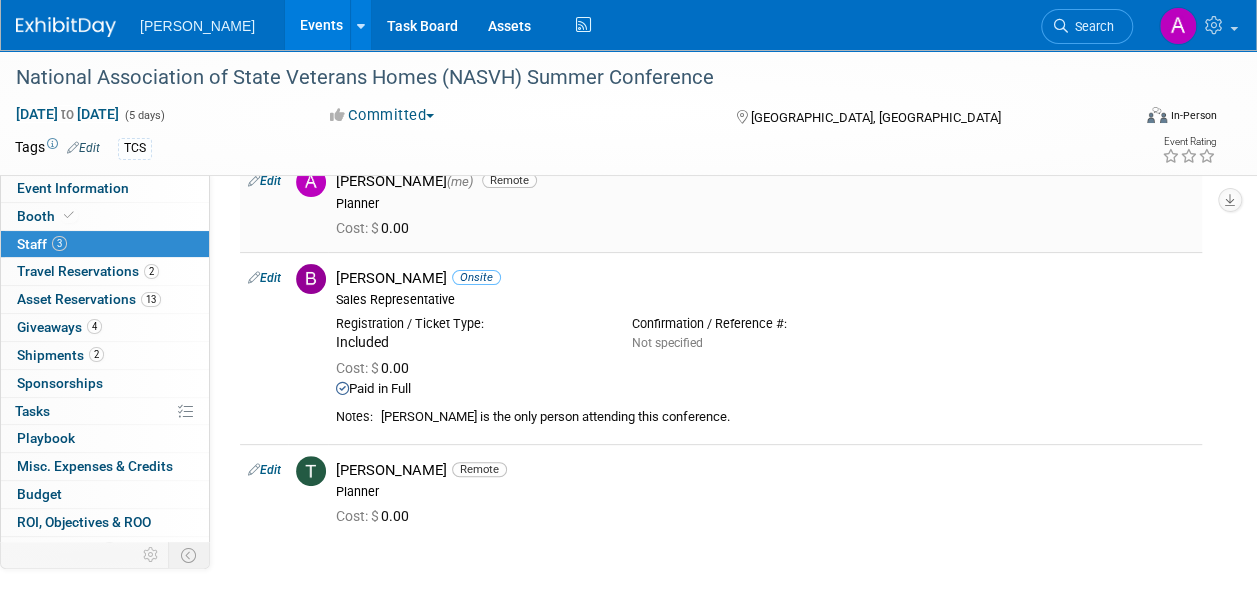 scroll, scrollTop: 200, scrollLeft: 0, axis: vertical 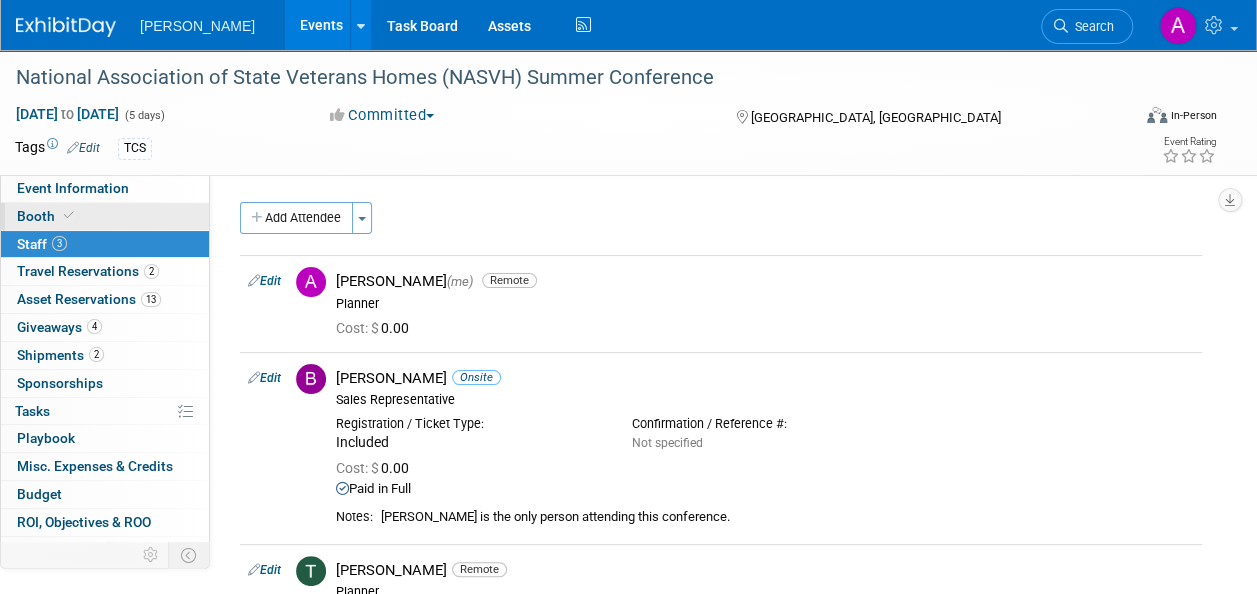 click on "Booth" at bounding box center (105, 216) 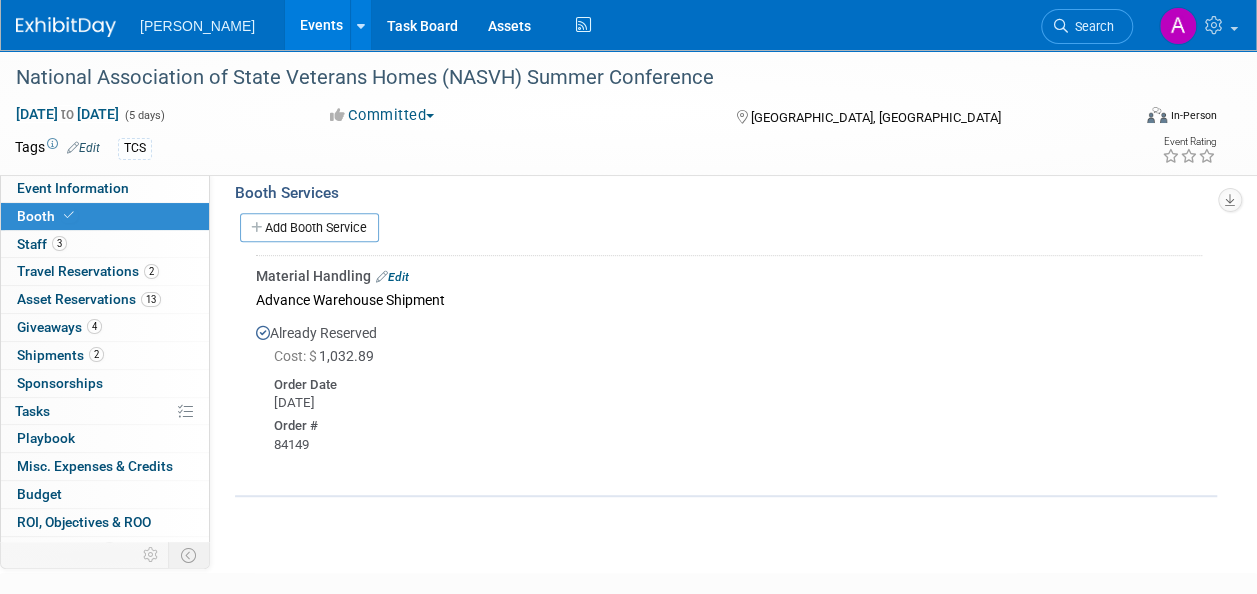 scroll, scrollTop: 0, scrollLeft: 0, axis: both 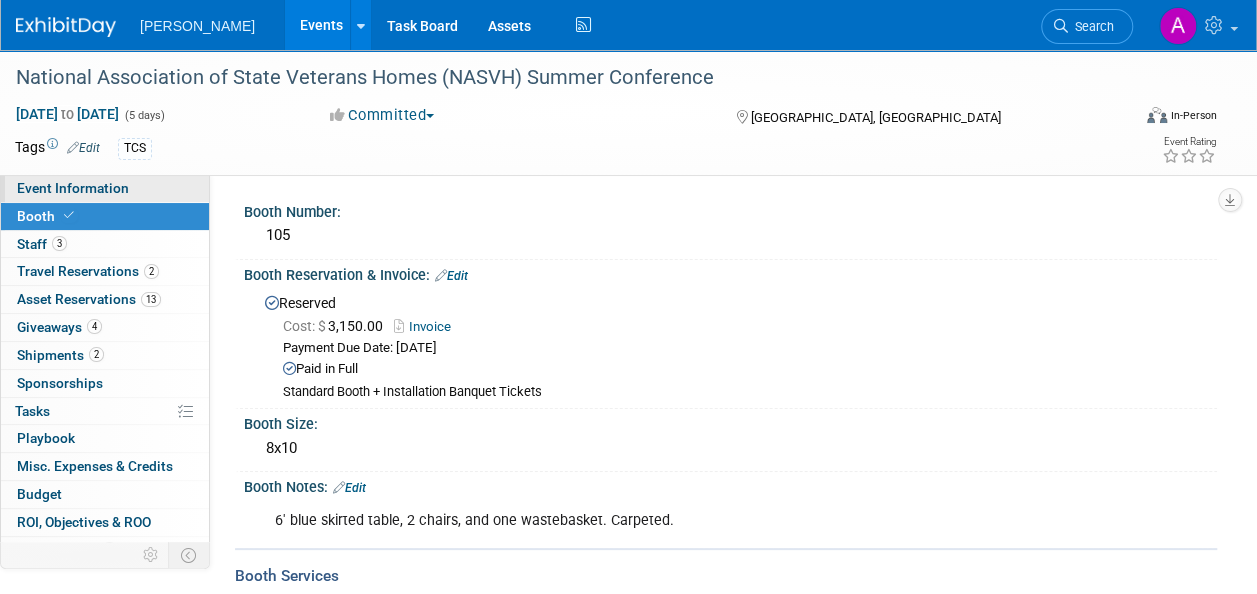 click on "Event Information" at bounding box center (105, 188) 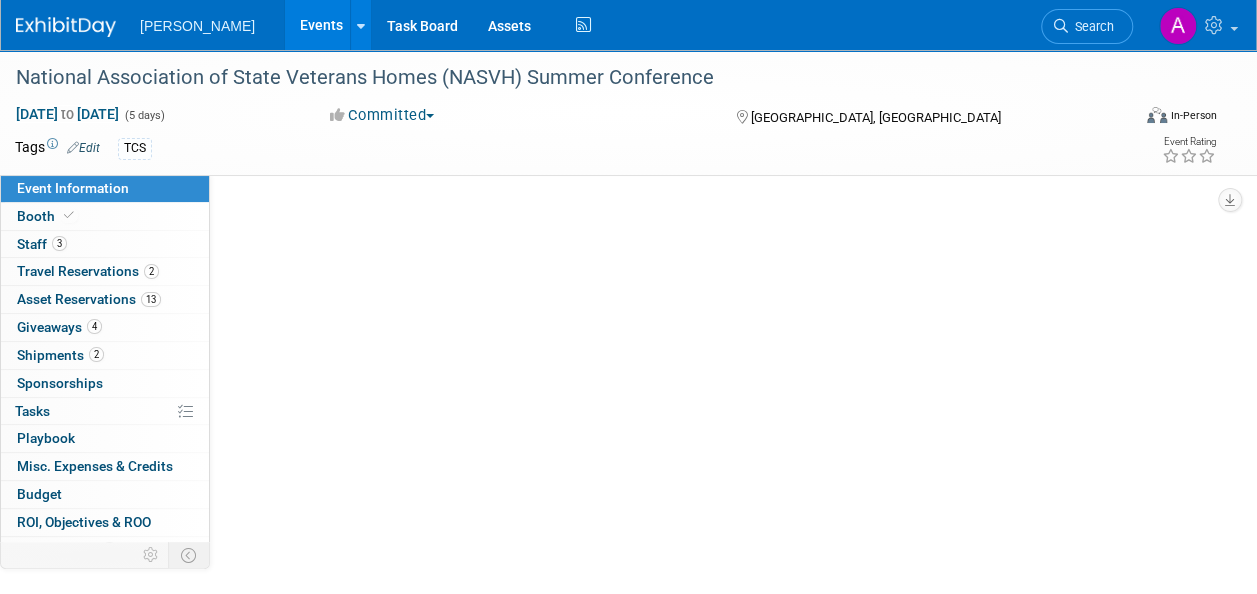 select on "Exhibitor" 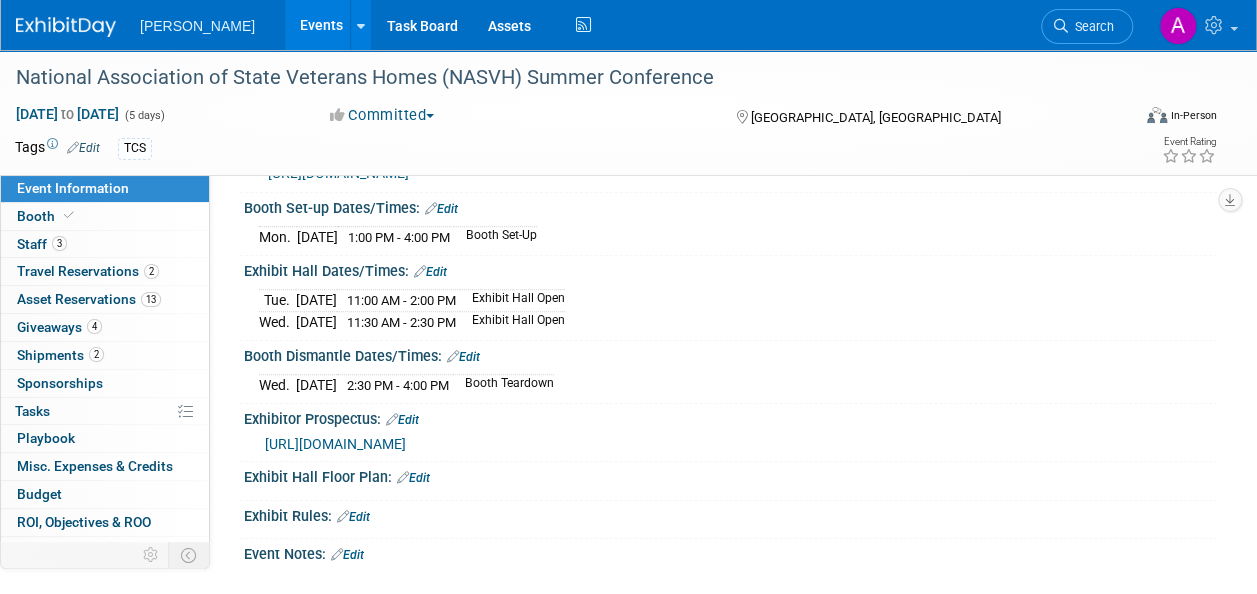 scroll, scrollTop: 500, scrollLeft: 0, axis: vertical 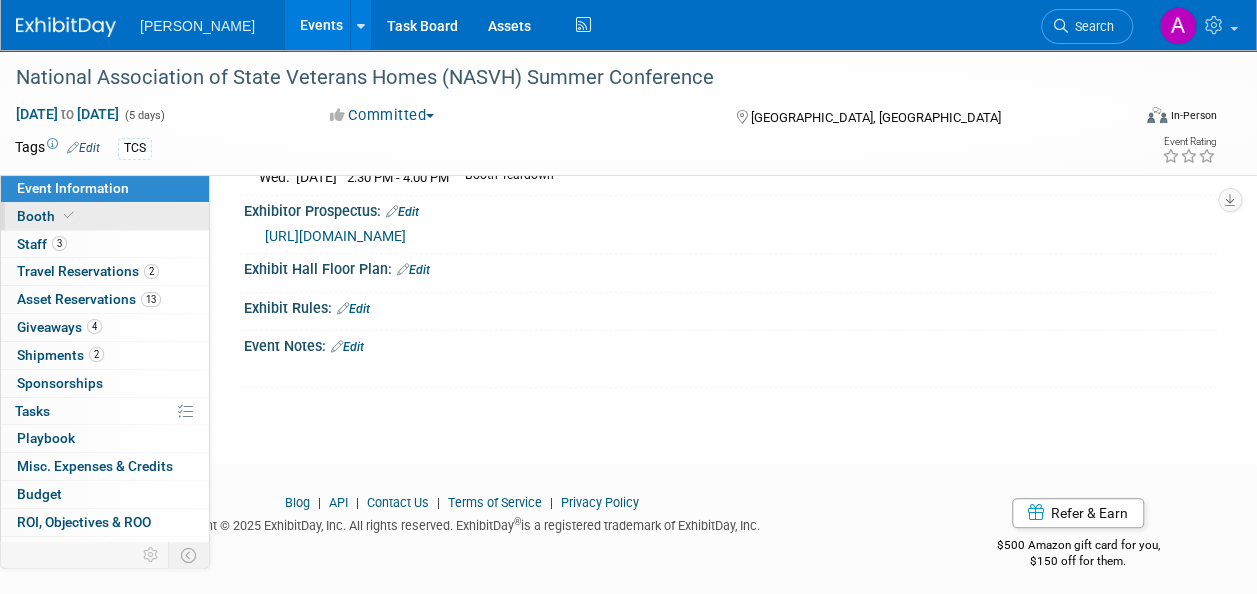click on "Booth" at bounding box center (47, 216) 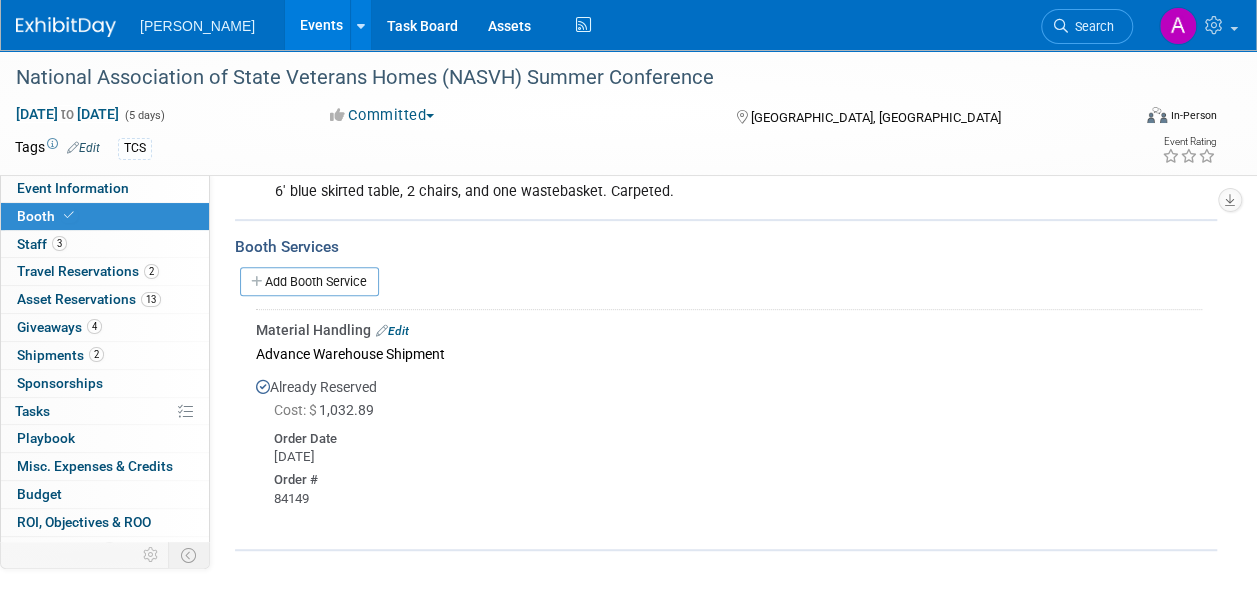 scroll, scrollTop: 300, scrollLeft: 0, axis: vertical 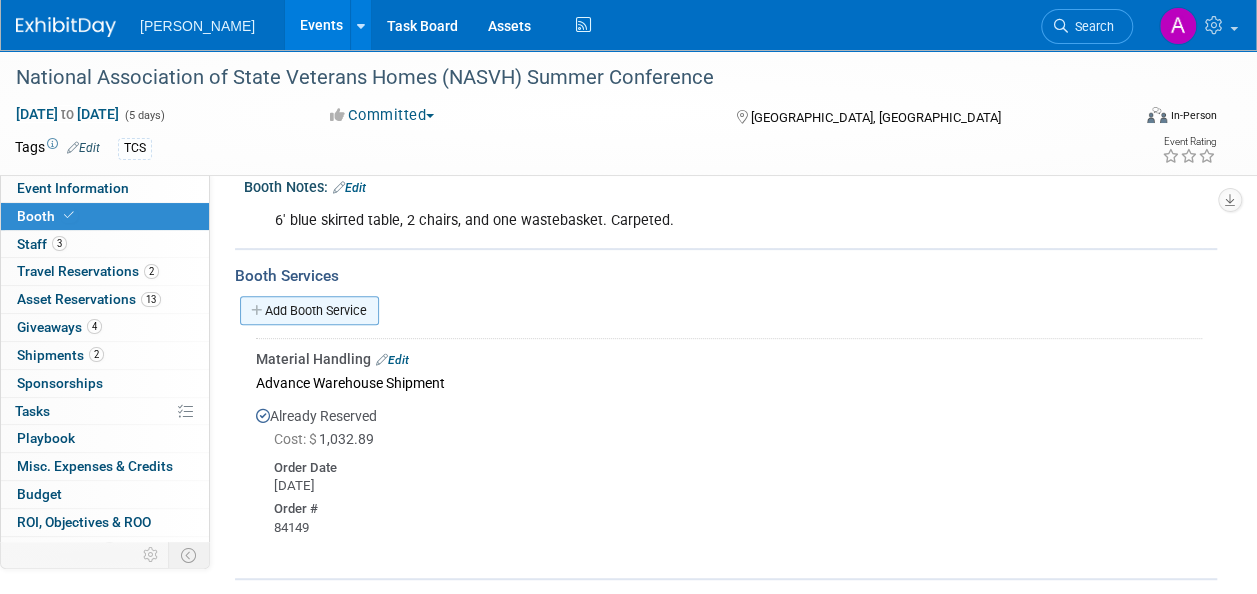 click on "Add Booth Service" at bounding box center (309, 310) 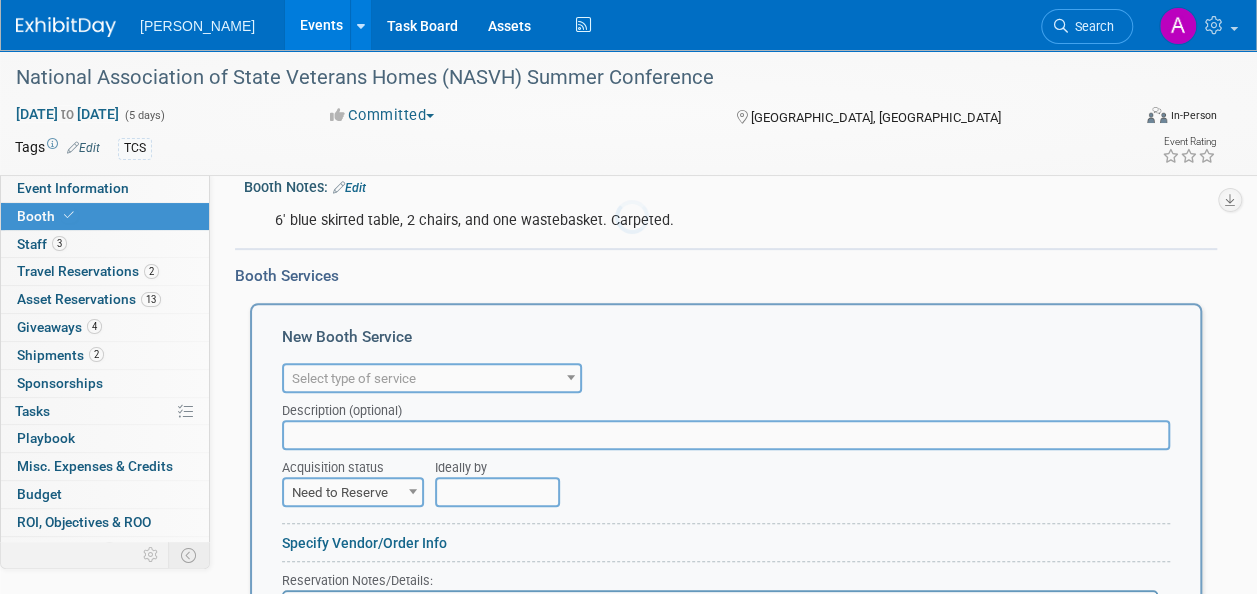 scroll, scrollTop: 0, scrollLeft: 0, axis: both 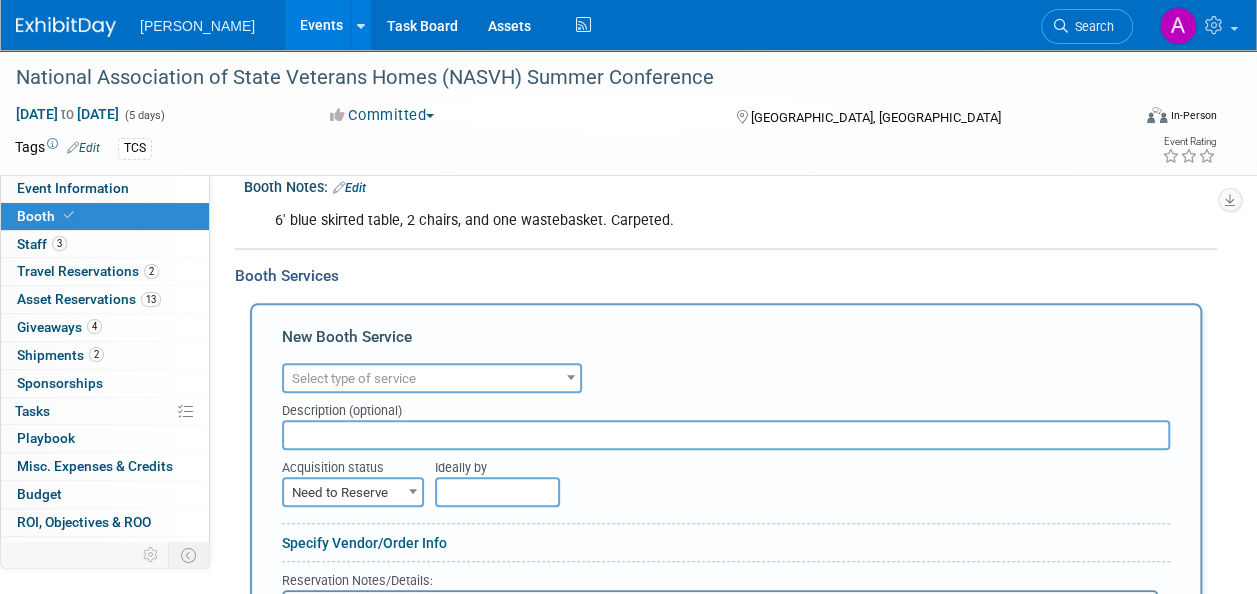 click on "Select type of service" at bounding box center [354, 378] 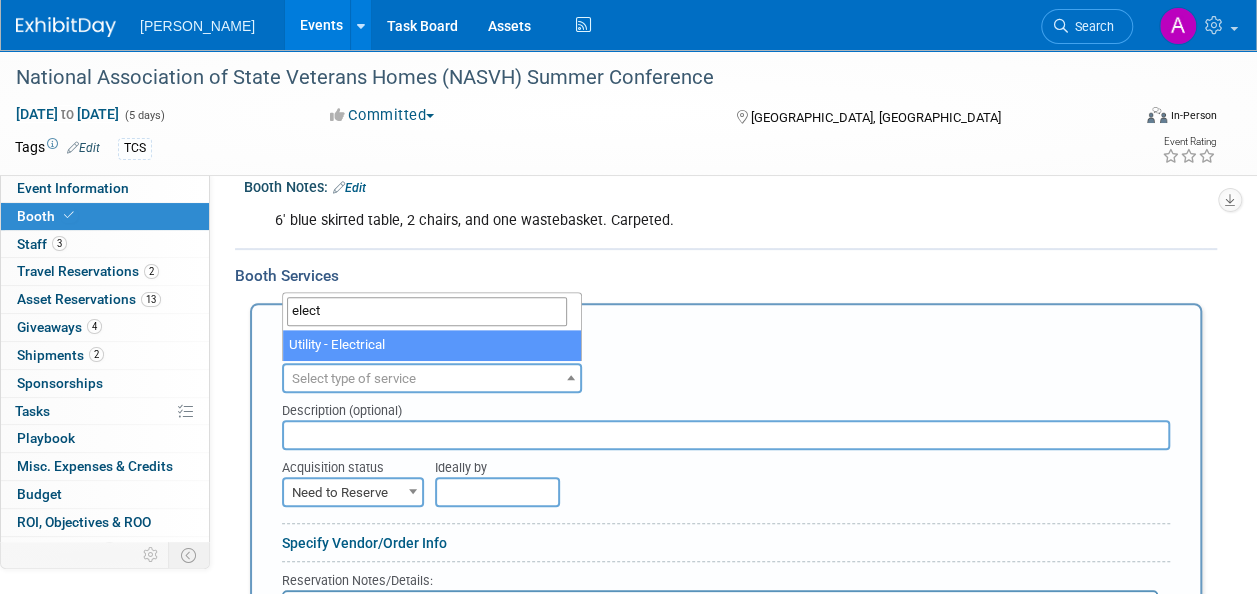 type on "elect" 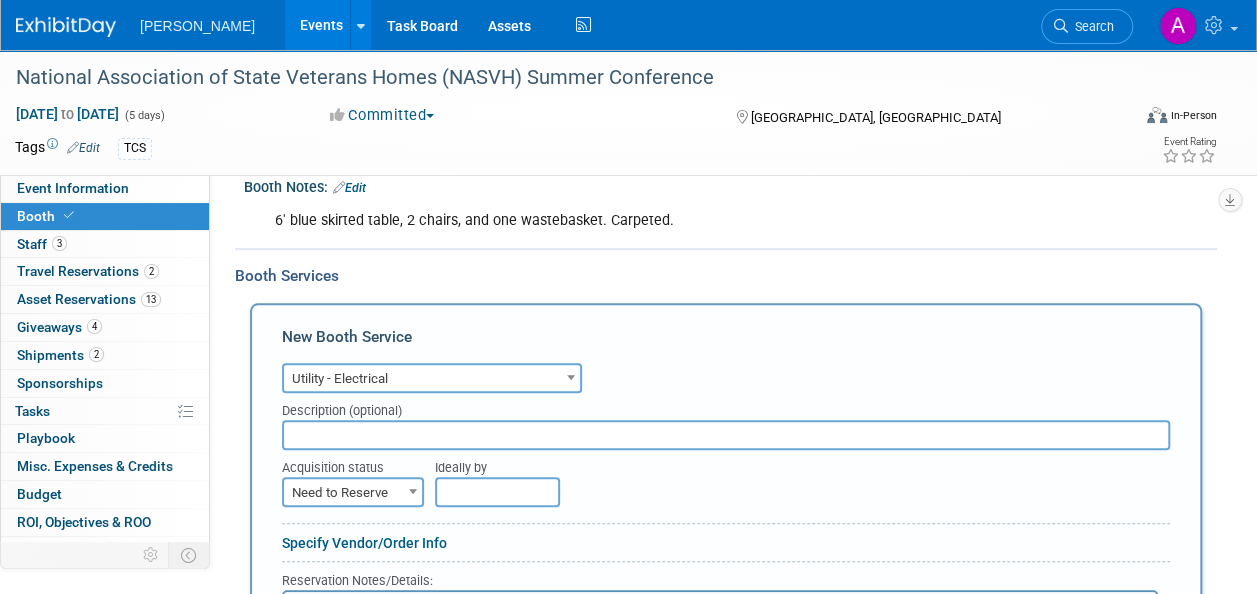 scroll, scrollTop: 400, scrollLeft: 0, axis: vertical 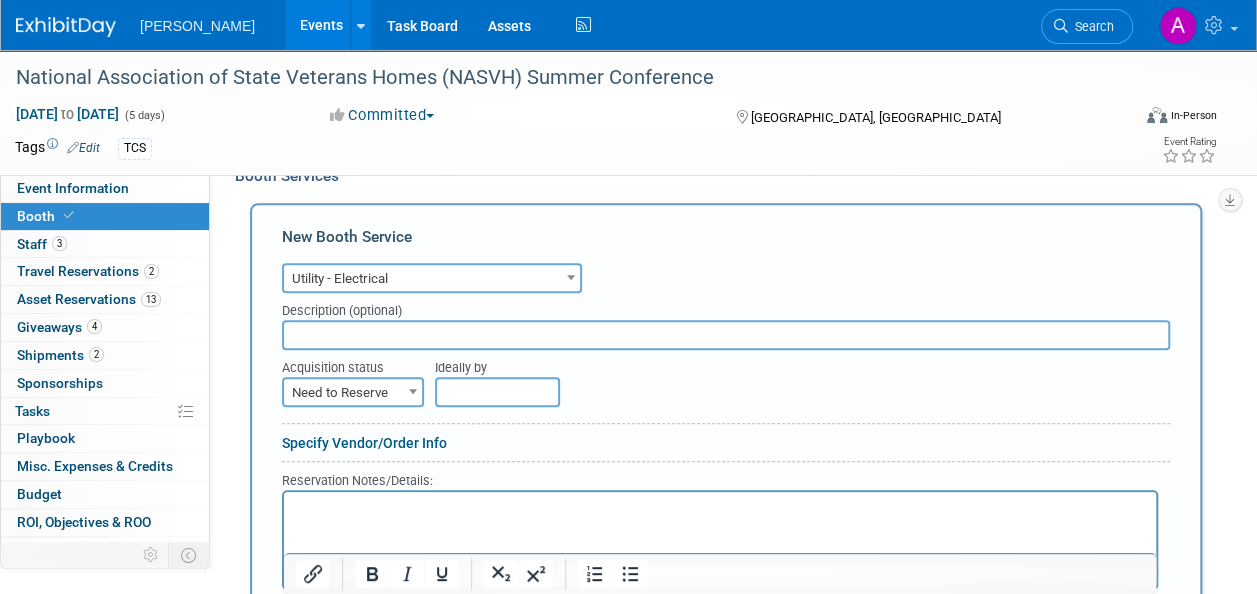 click on "Specify Vendor/Order Info" at bounding box center [364, 443] 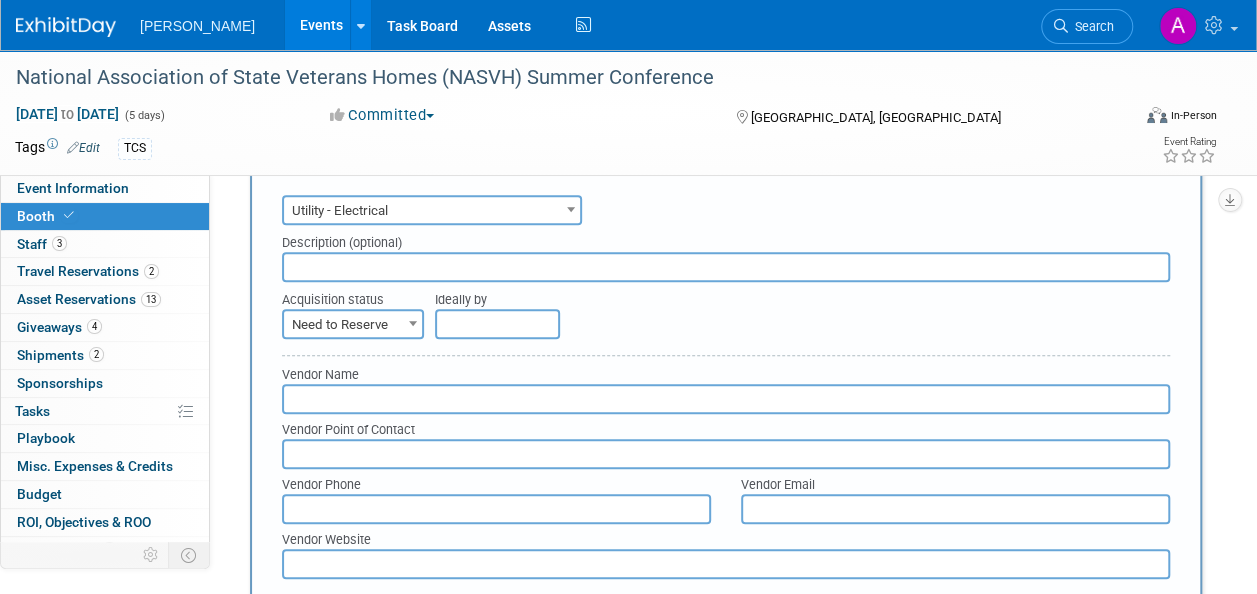scroll, scrollTop: 500, scrollLeft: 0, axis: vertical 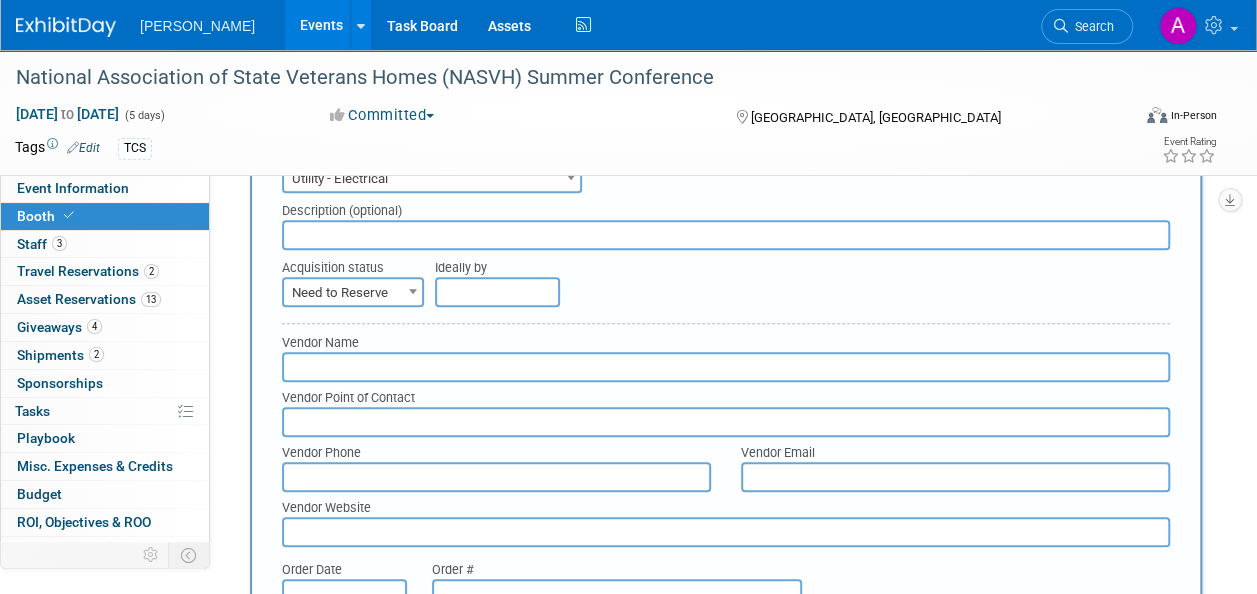 click at bounding box center (726, 367) 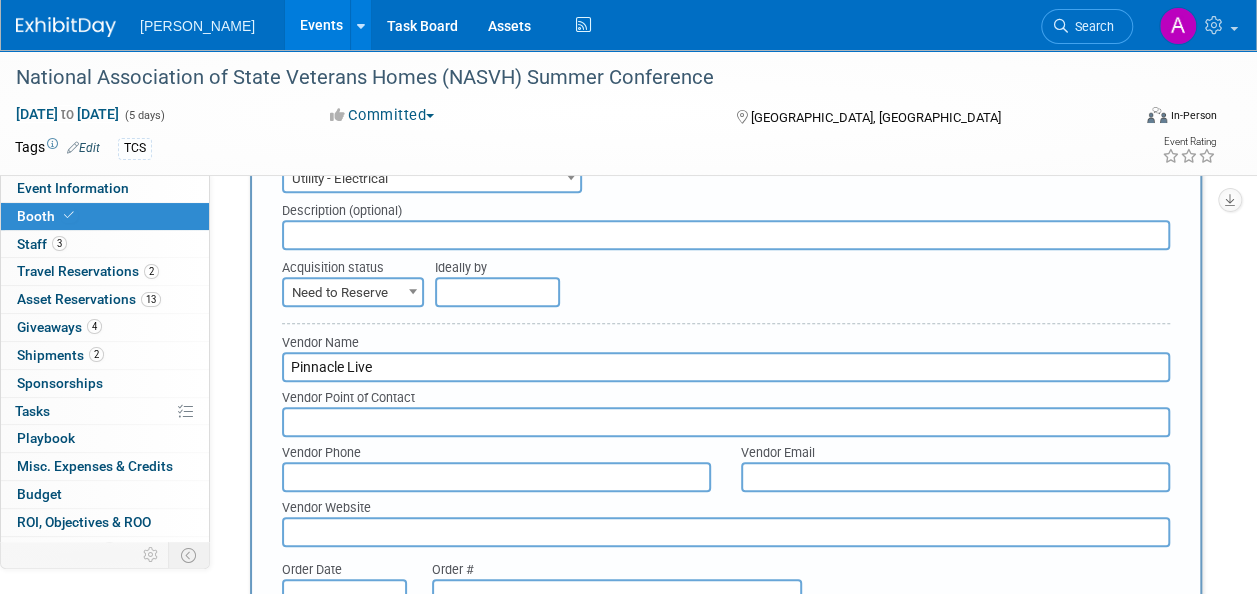 type on "Pinnacle Live" 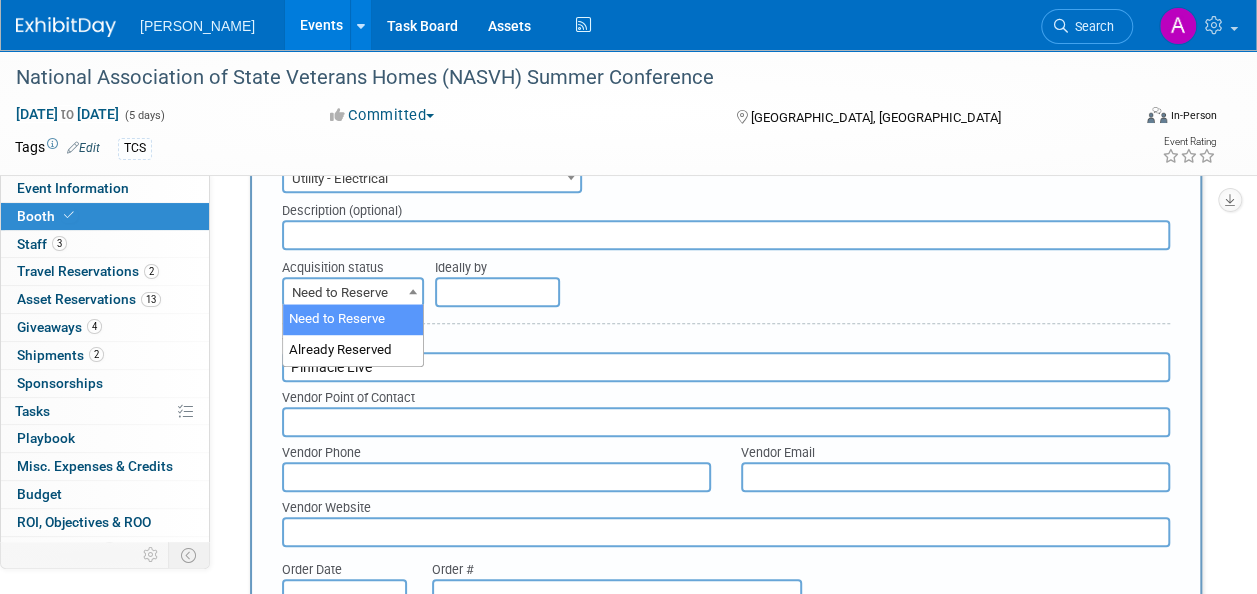 click on "Ideally by" at bounding box center [764, 263] 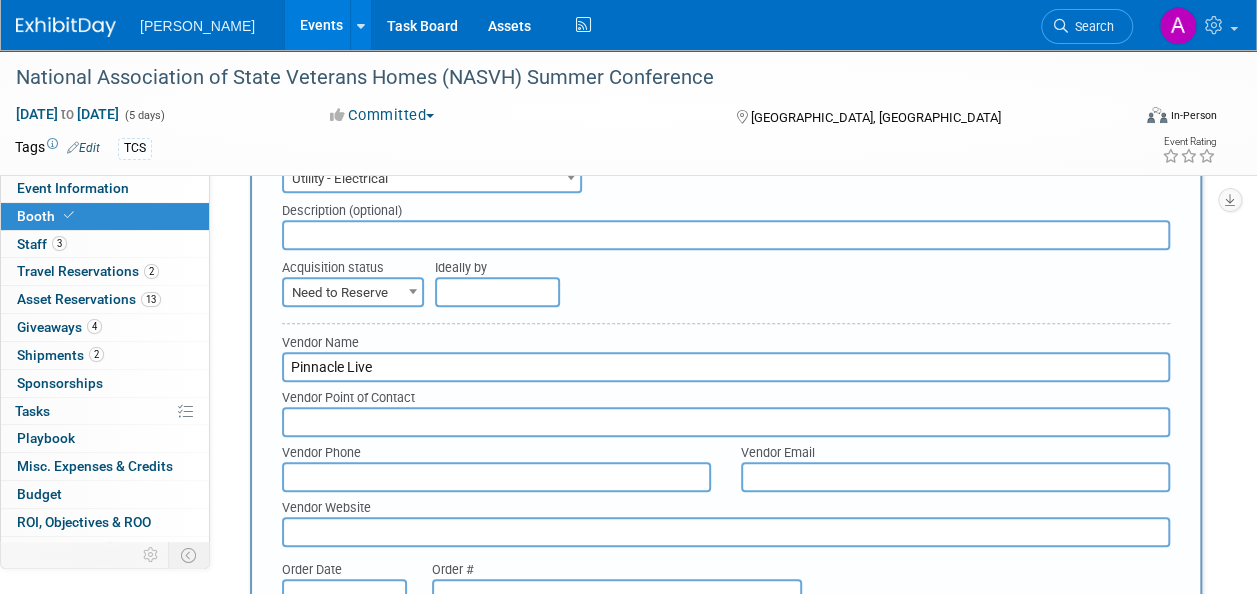 click at bounding box center [726, 235] 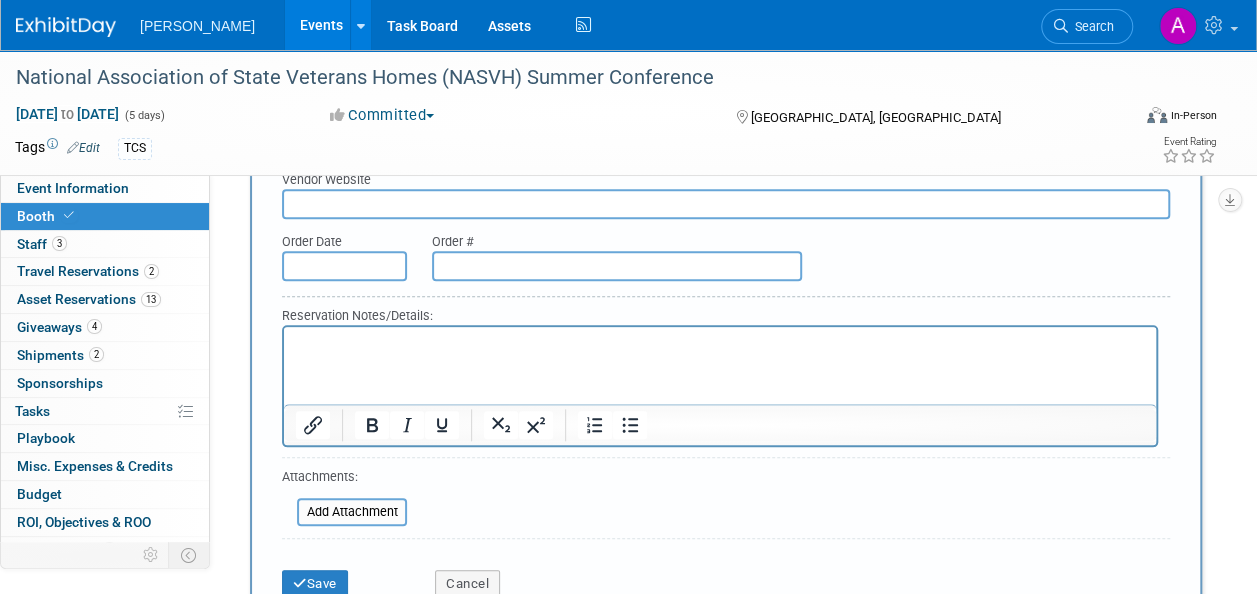 scroll, scrollTop: 800, scrollLeft: 0, axis: vertical 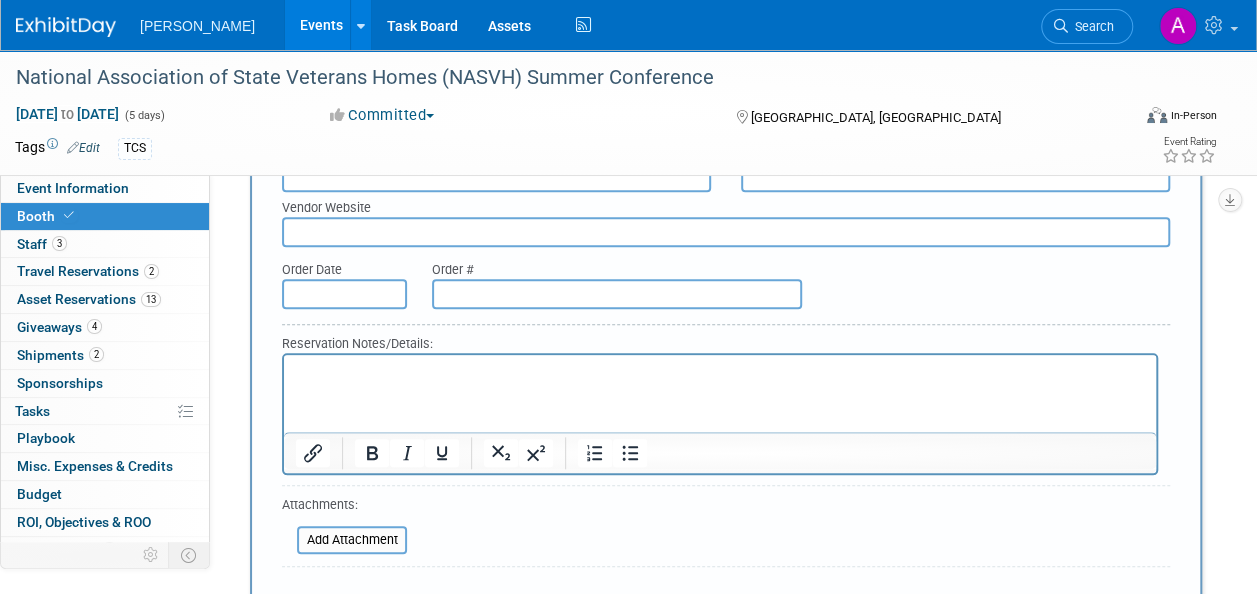 type on "Power Drop" 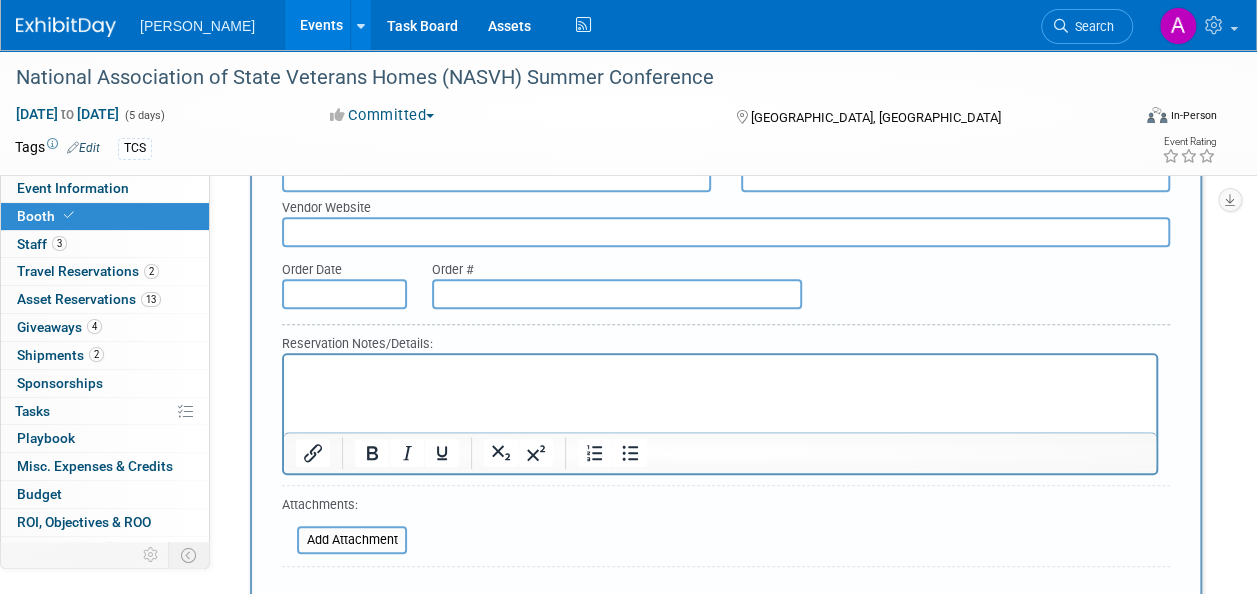 type 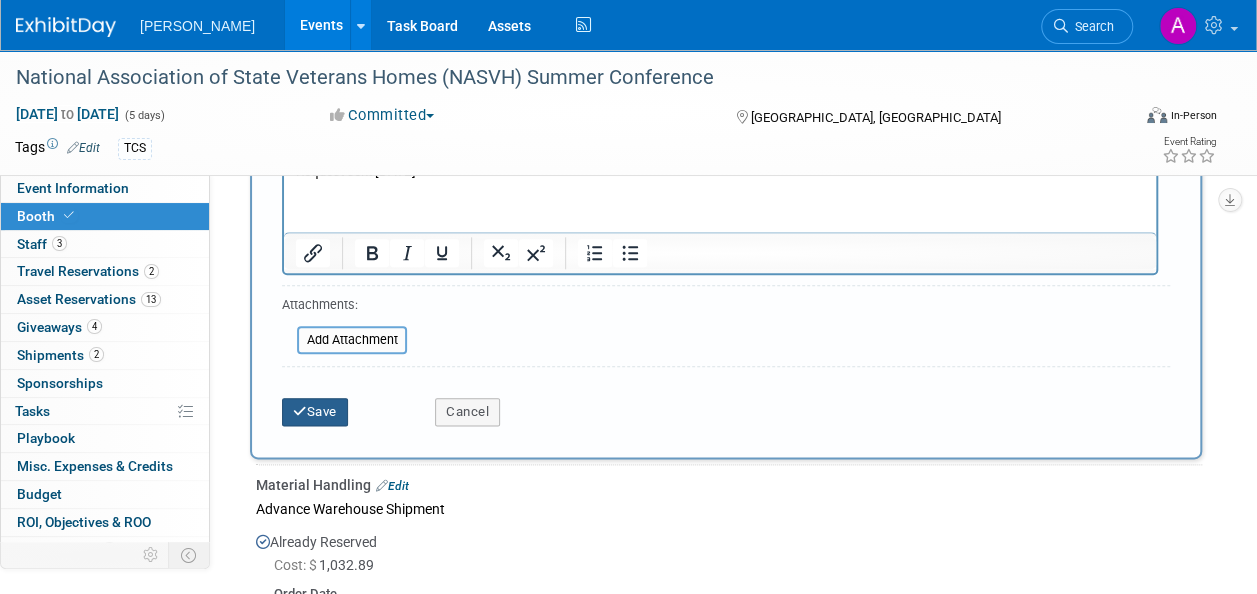 click on "New Booth Service
Audio / Video
Carpet / Flooring
Catering / Food / Beverage
Floral / Decorative
Furniture (tables, chairs, etc.)
Labor – Cleaning
Labor - Consultant / Contractor / Specialist
Labor – Forklift
Labor - Installation / Dismantle
Labor - Other / Miscellaneous
Labor - Rigging
Other" at bounding box center (726, 31) 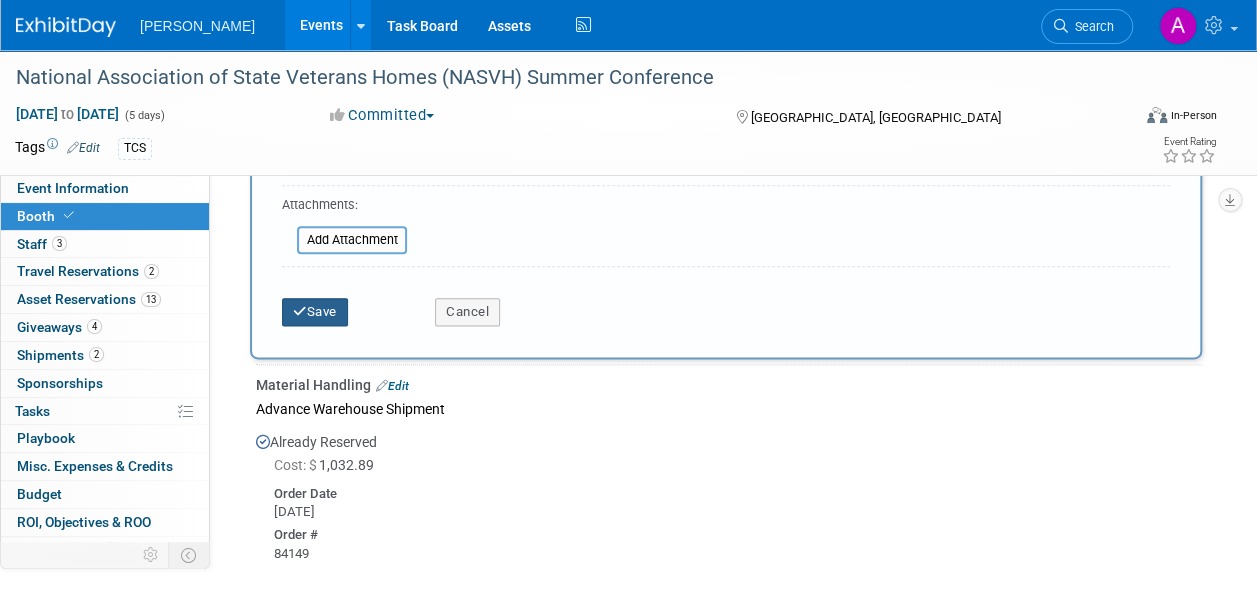 click on "Save" at bounding box center [315, 312] 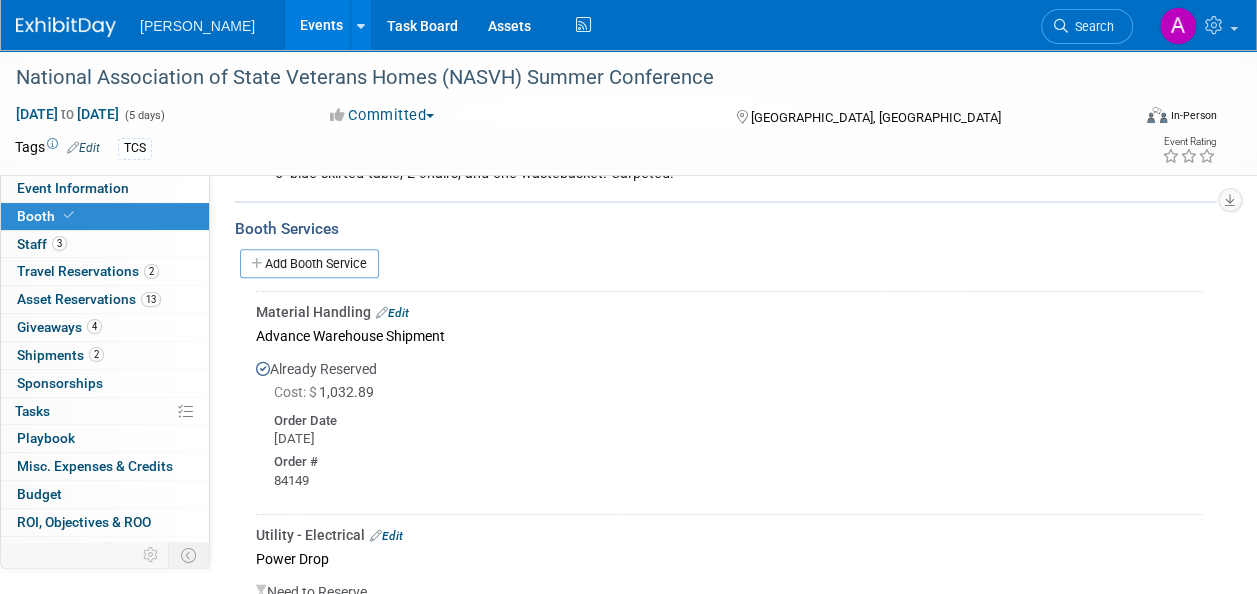 scroll, scrollTop: 447, scrollLeft: 0, axis: vertical 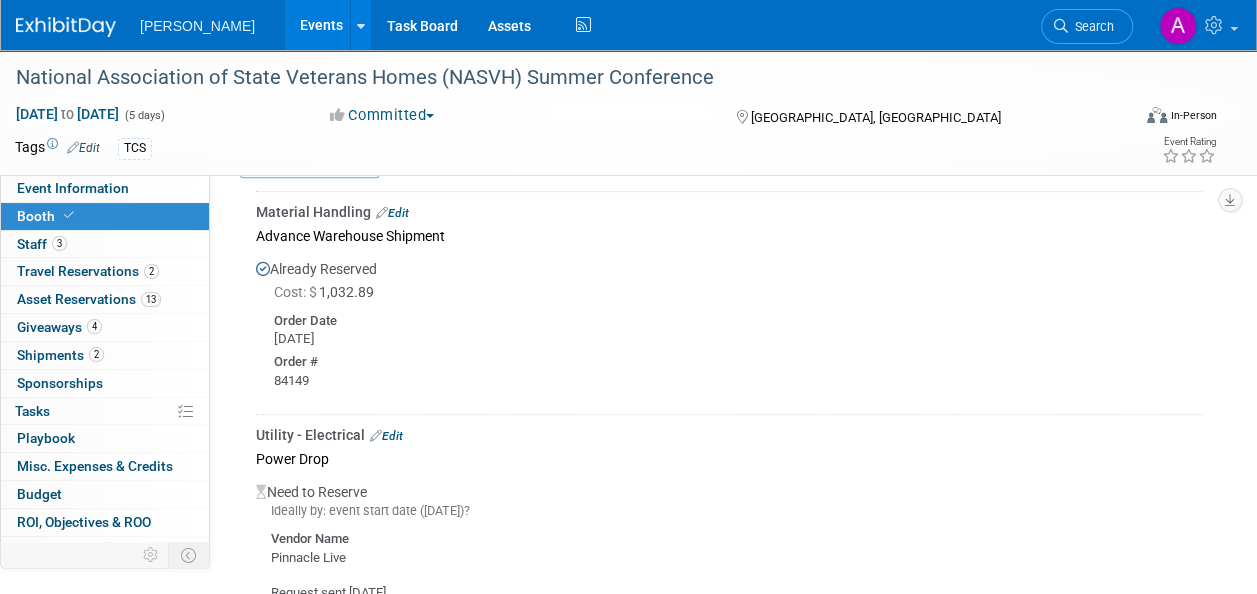 click on "Edit" at bounding box center (386, 436) 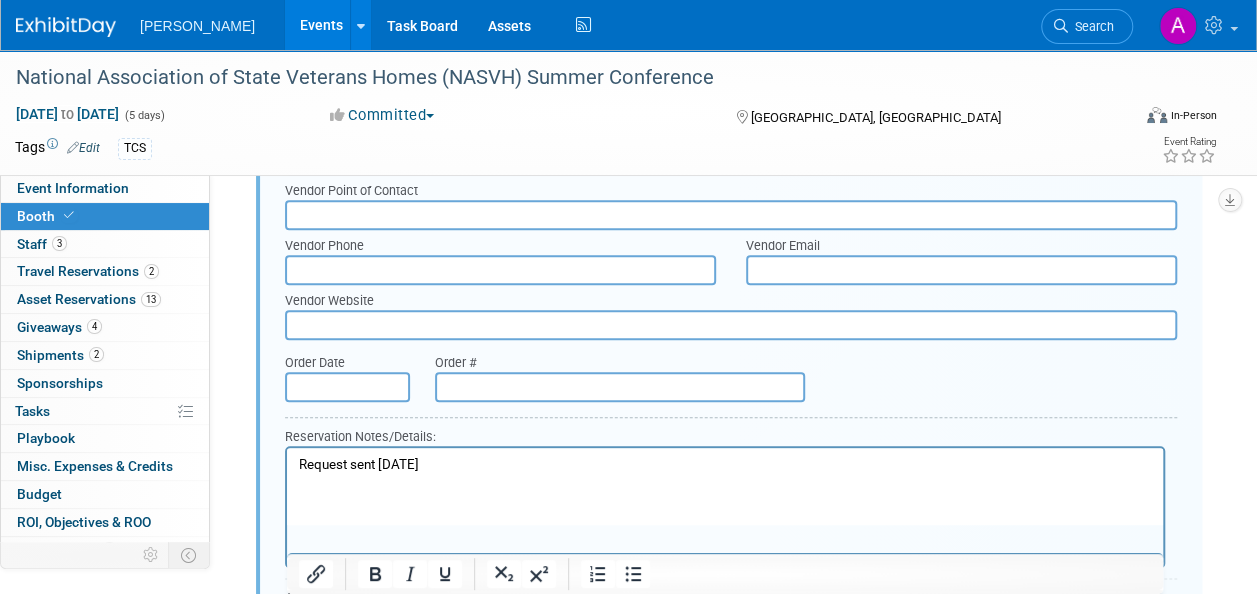 scroll, scrollTop: 831, scrollLeft: 0, axis: vertical 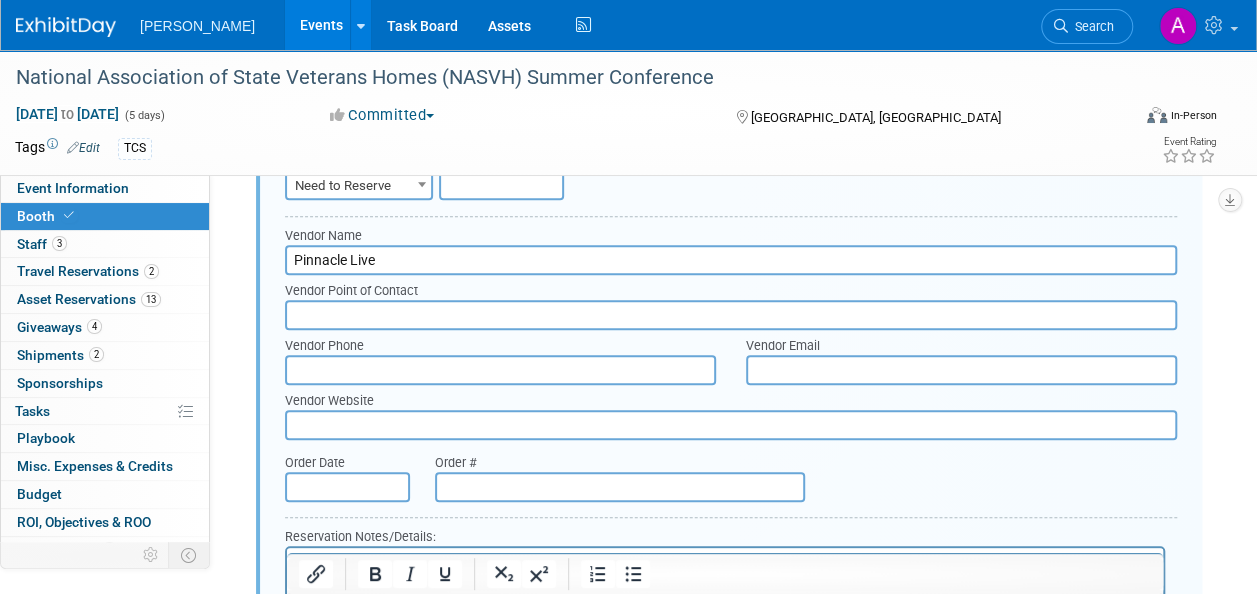 click at bounding box center (961, 370) 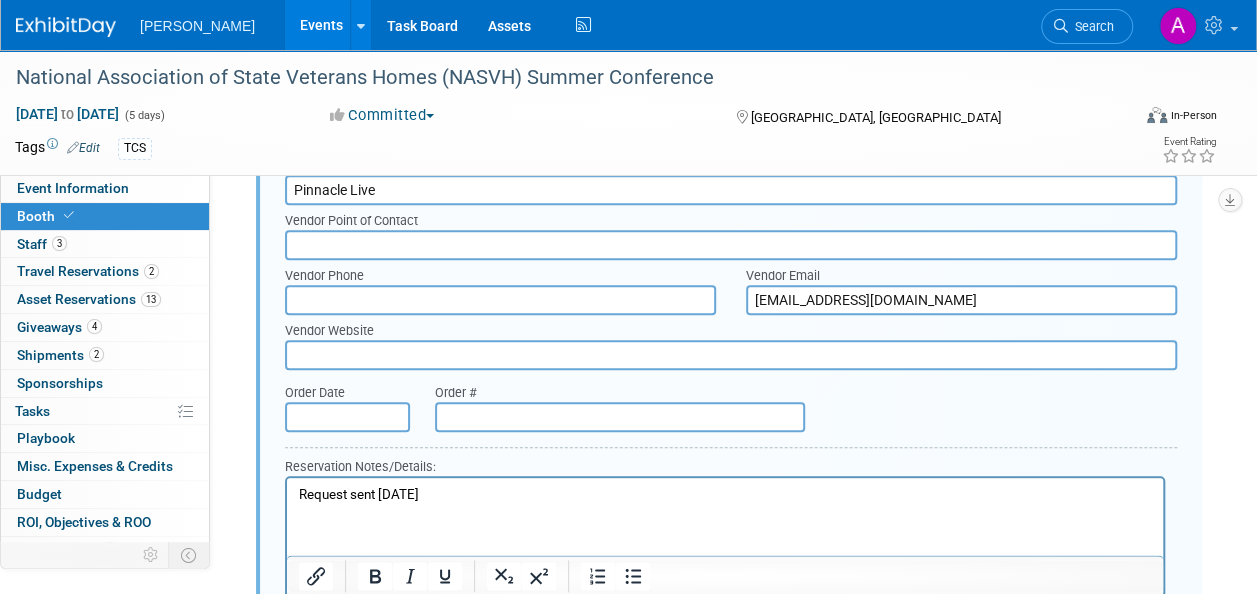 scroll, scrollTop: 1231, scrollLeft: 0, axis: vertical 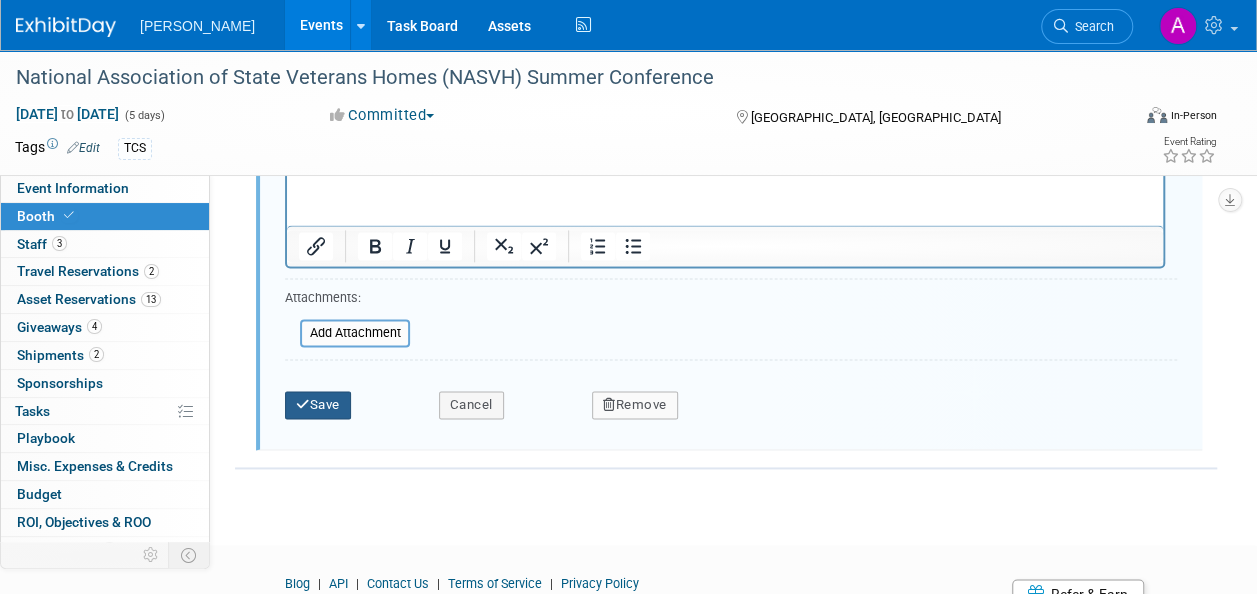 type on "[EMAIL_ADDRESS][DOMAIN_NAME]" 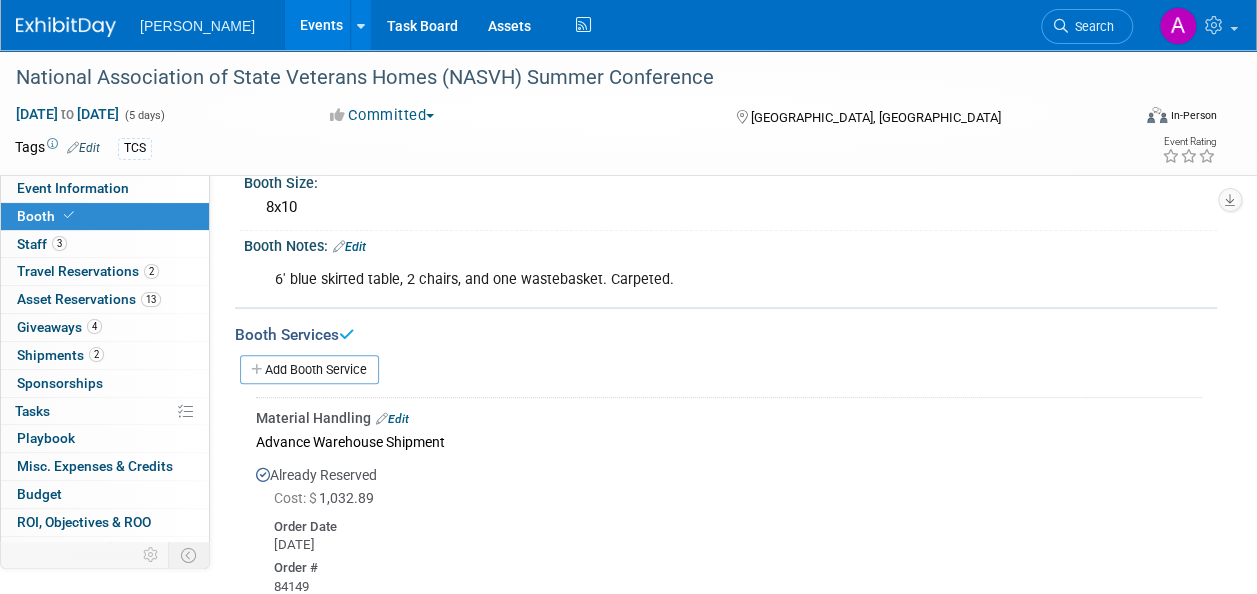 scroll, scrollTop: 237, scrollLeft: 0, axis: vertical 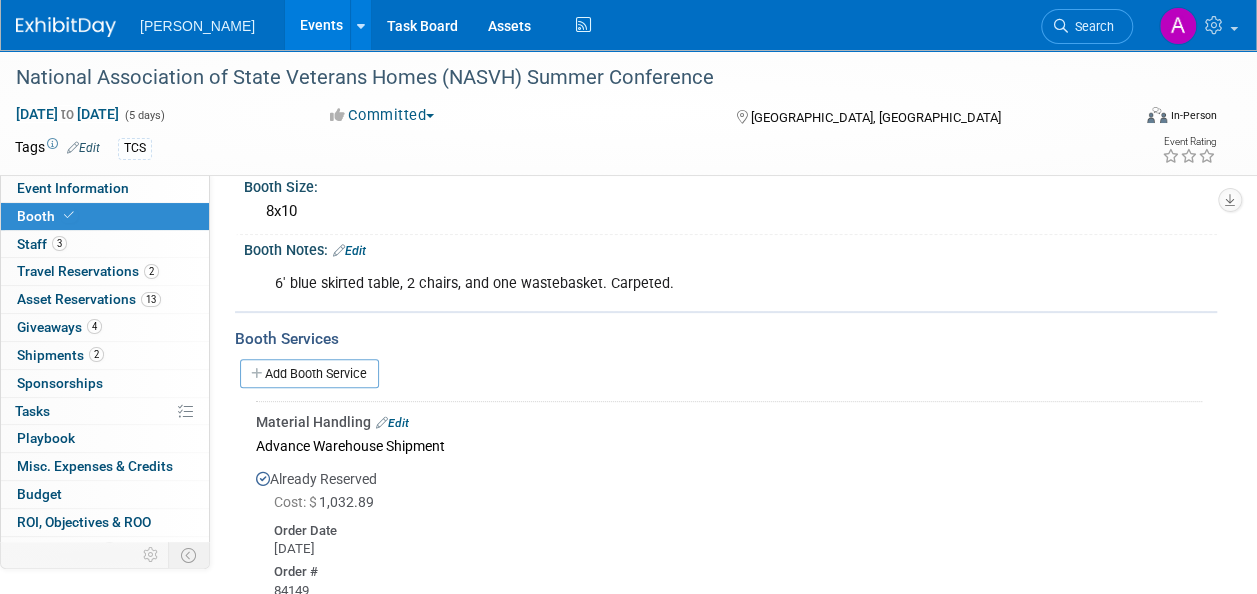 click on "Add Booth Service" at bounding box center (309, 373) 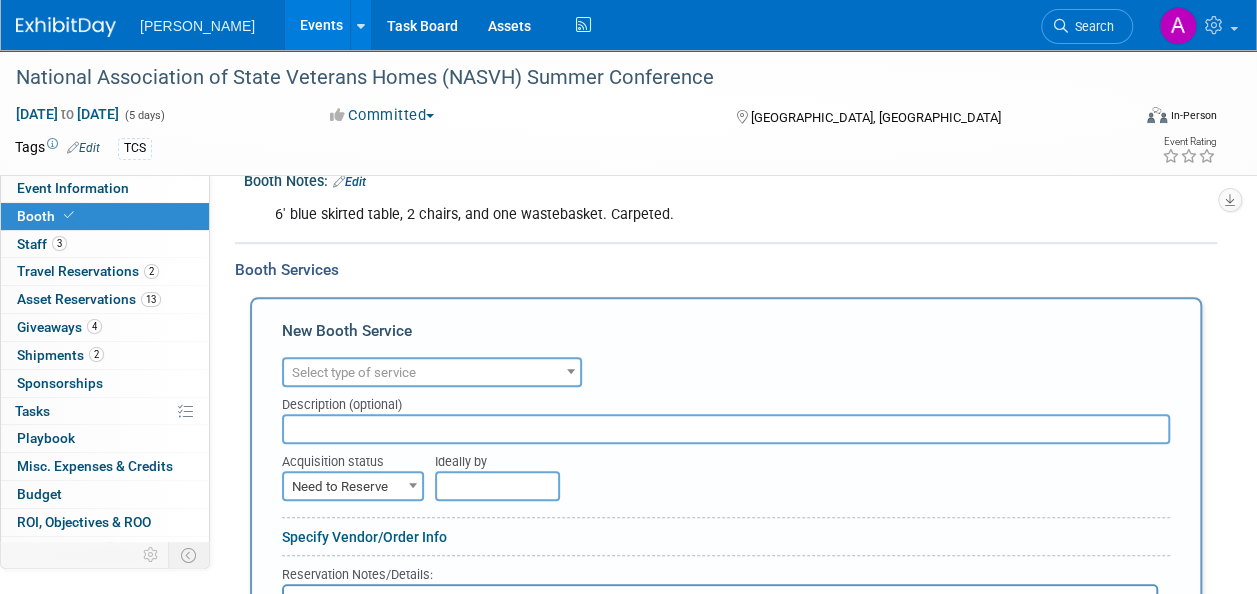 scroll, scrollTop: 337, scrollLeft: 0, axis: vertical 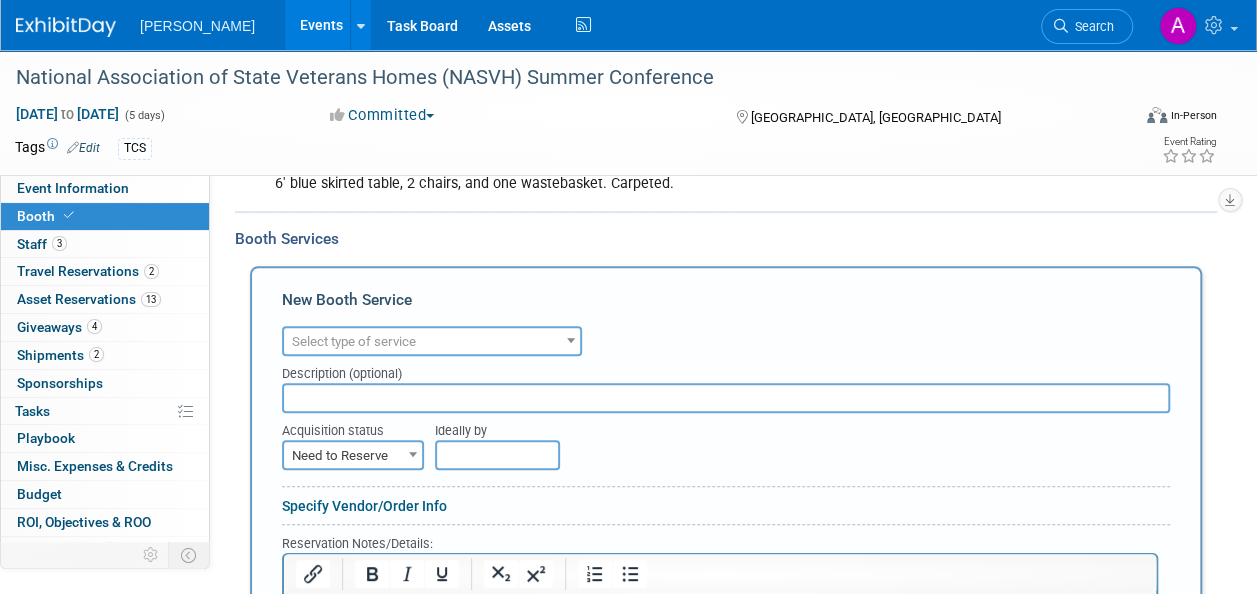click on "Select type of service" at bounding box center (432, 342) 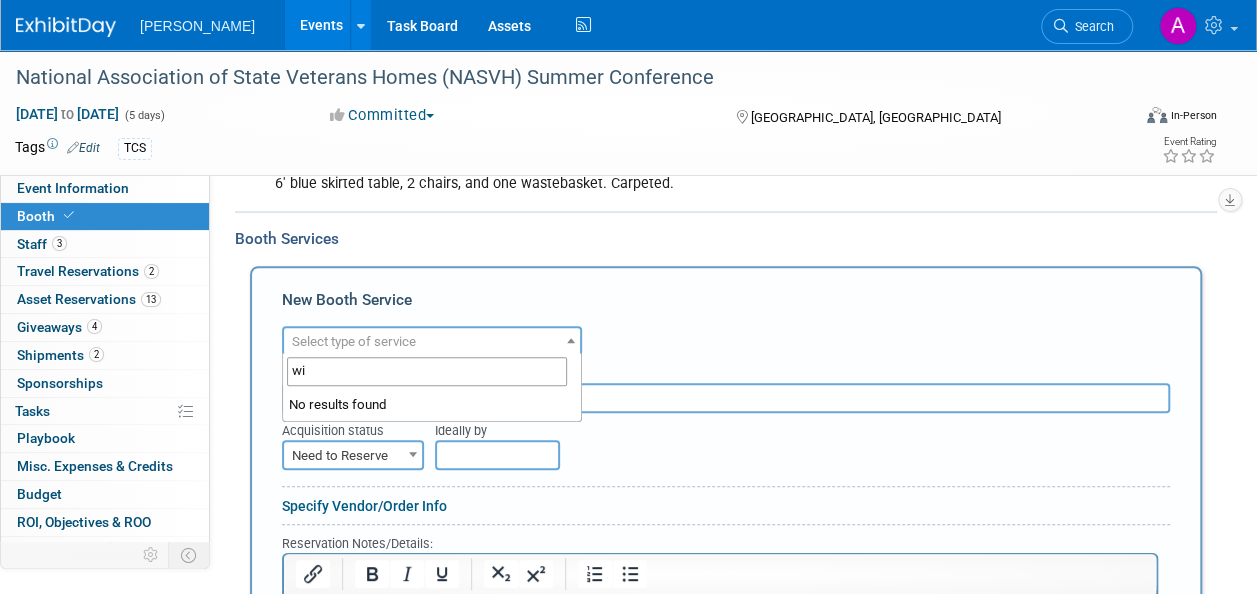 type on "w" 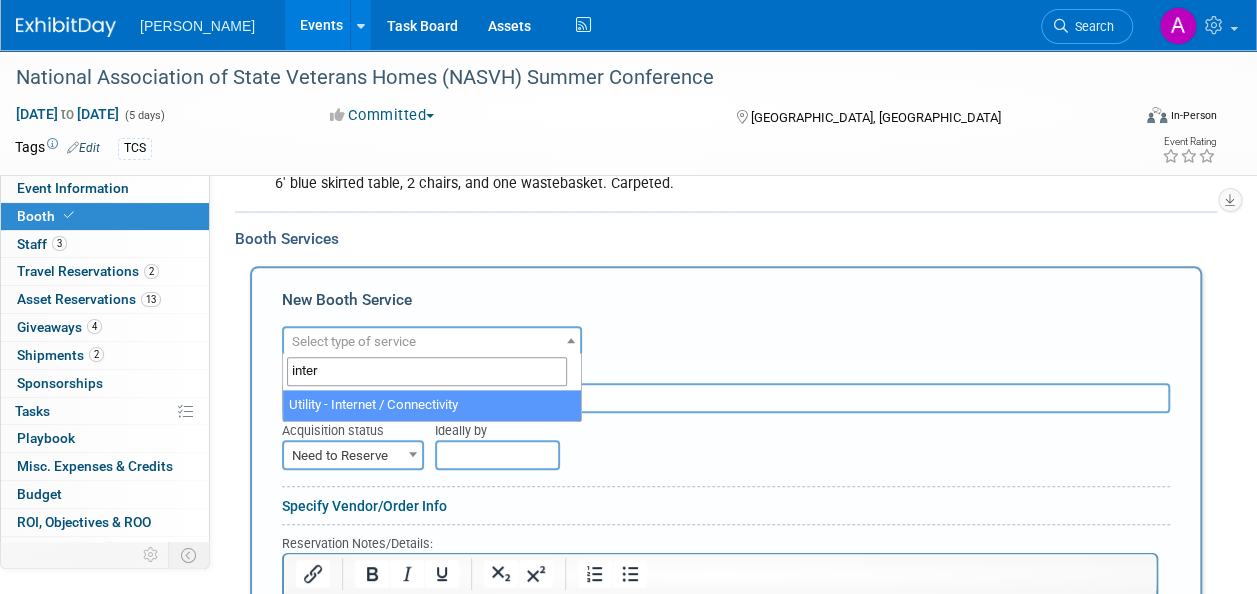 type on "inter" 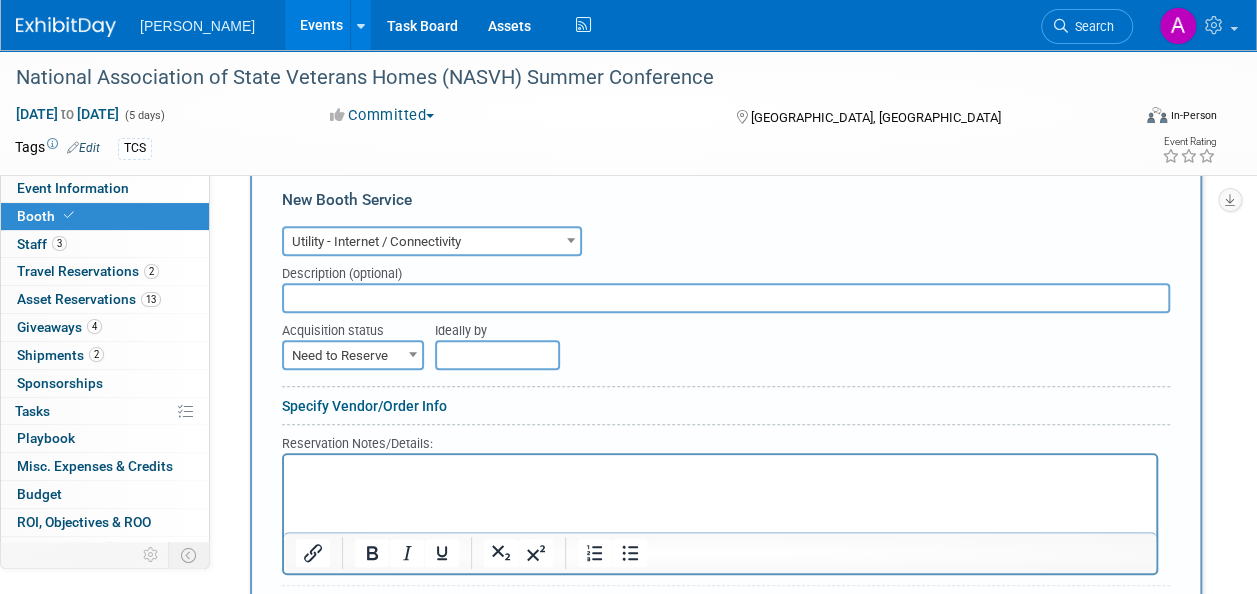 scroll, scrollTop: 637, scrollLeft: 0, axis: vertical 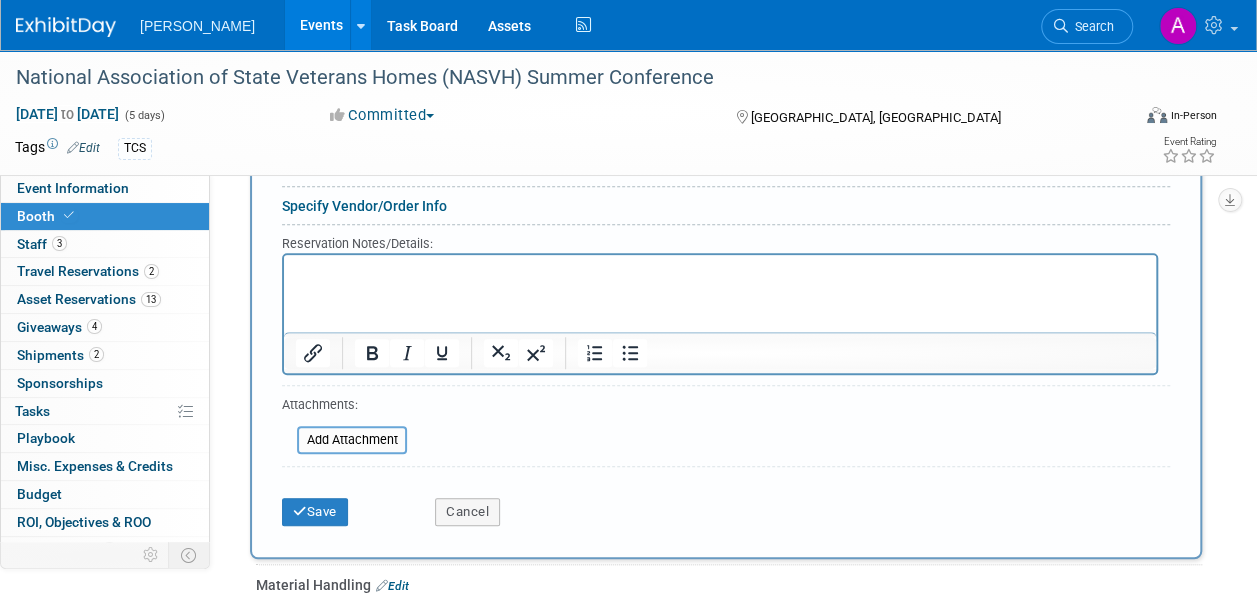 click at bounding box center (720, 267) 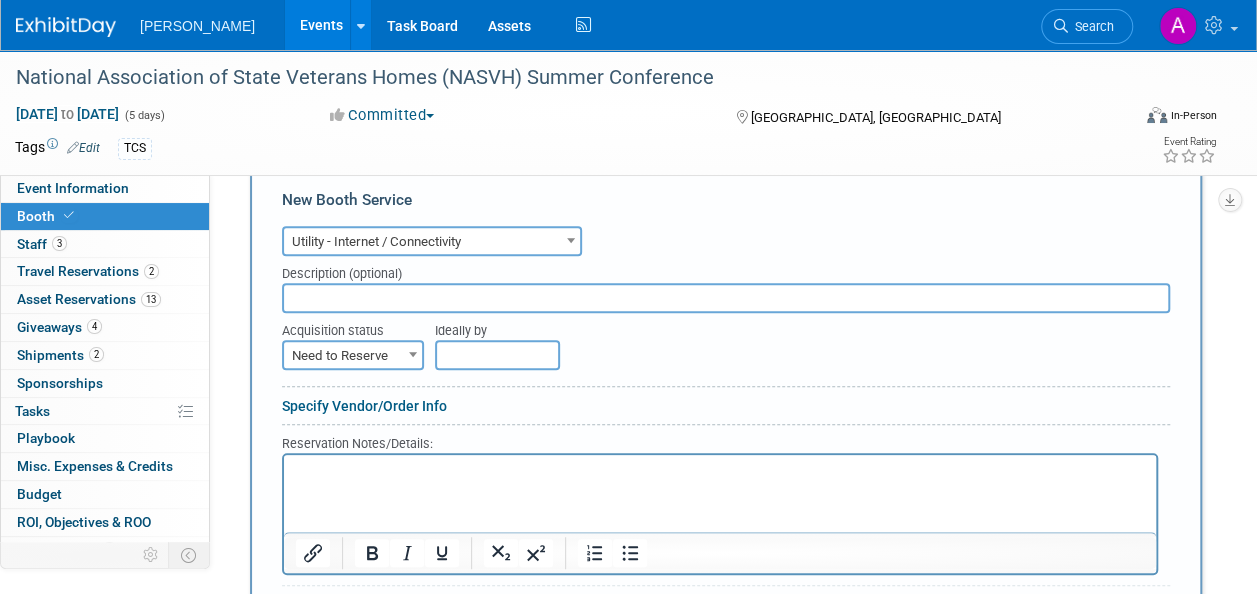 scroll, scrollTop: 537, scrollLeft: 0, axis: vertical 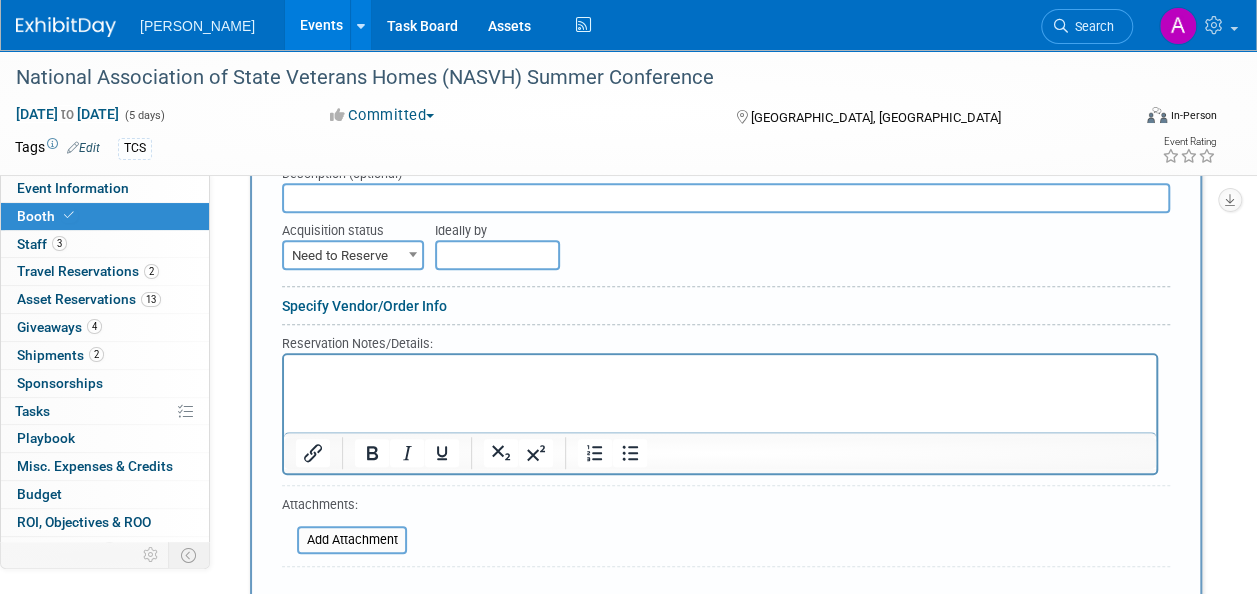 click on "Specify Vendor/Order Info" at bounding box center [364, 306] 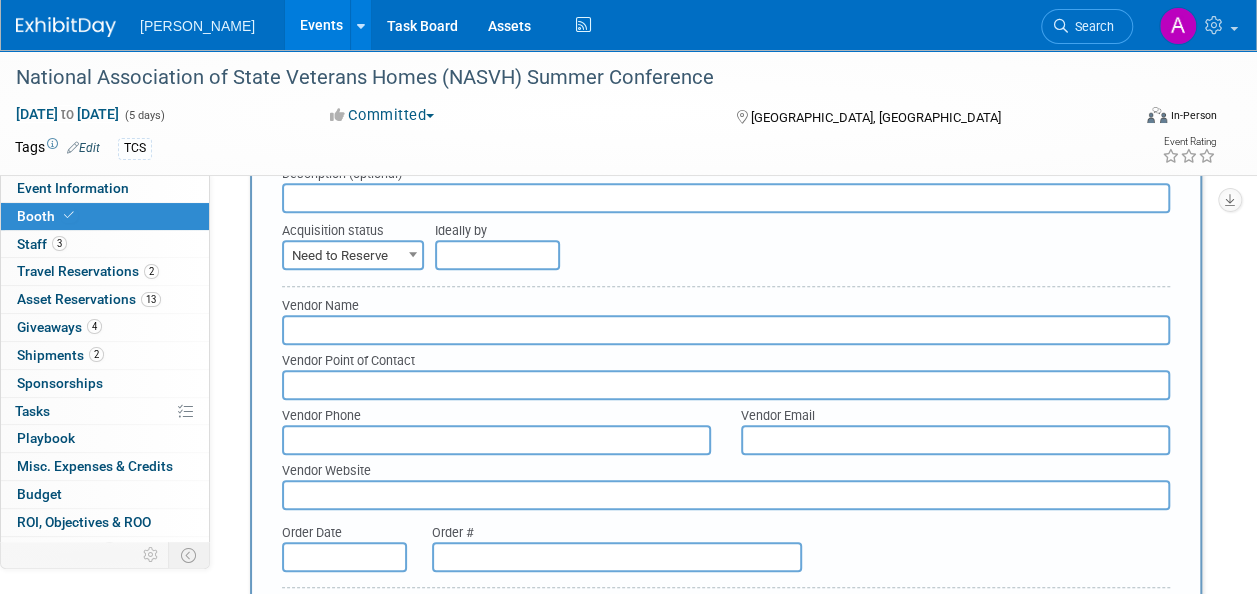 click at bounding box center [726, 330] 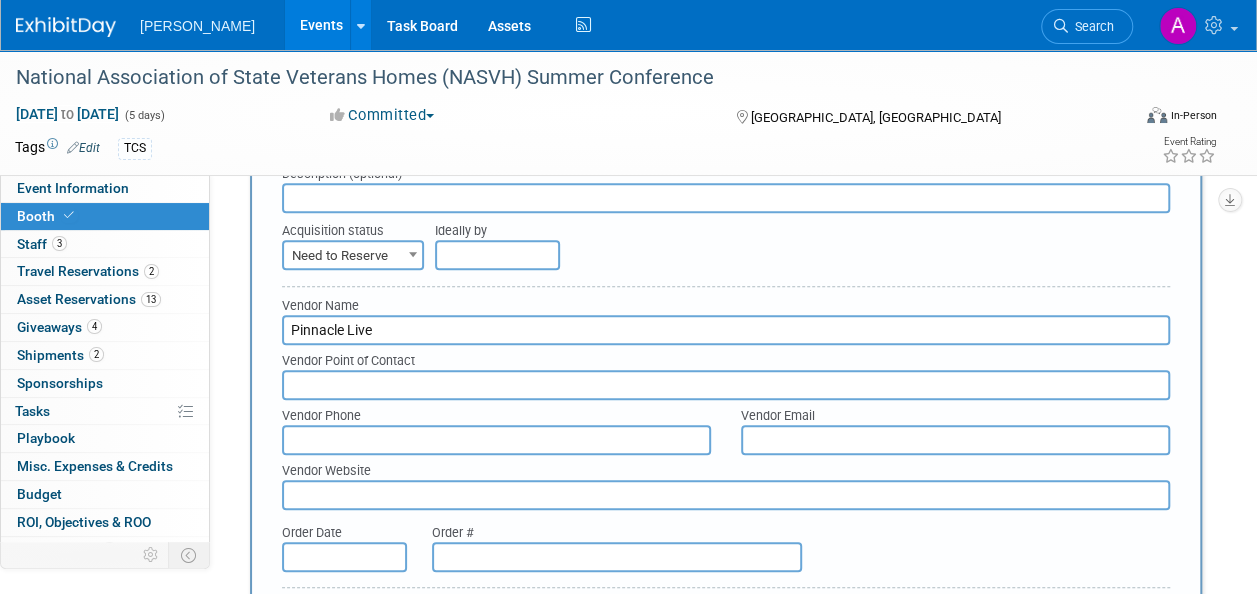 type on "Pinnacle Live" 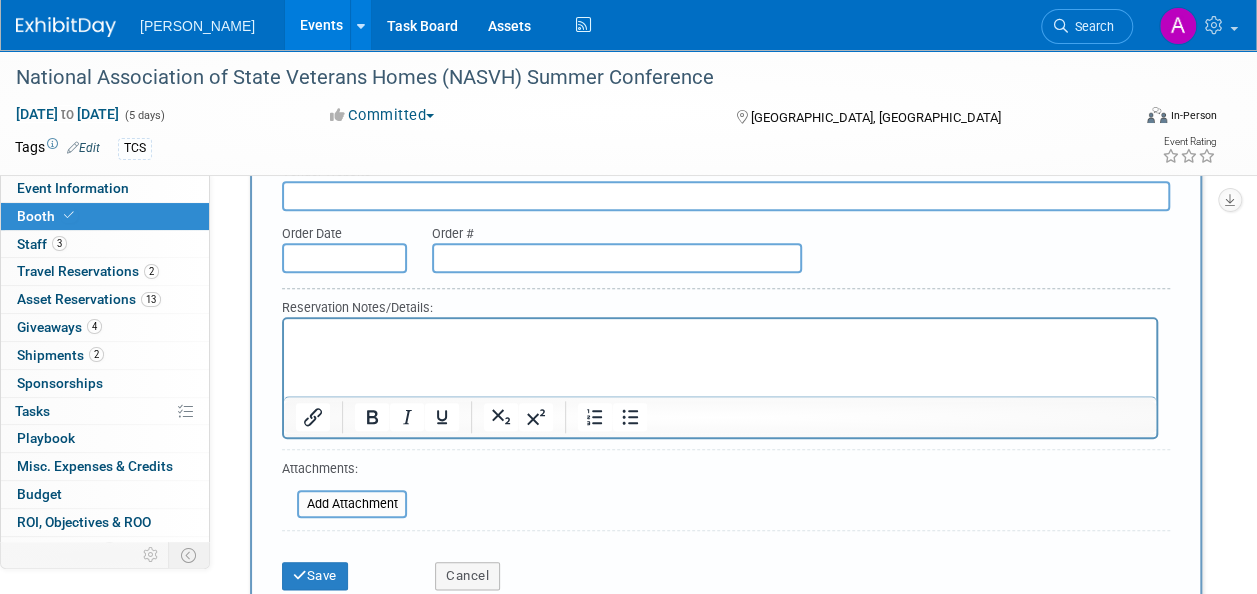 scroll, scrollTop: 837, scrollLeft: 0, axis: vertical 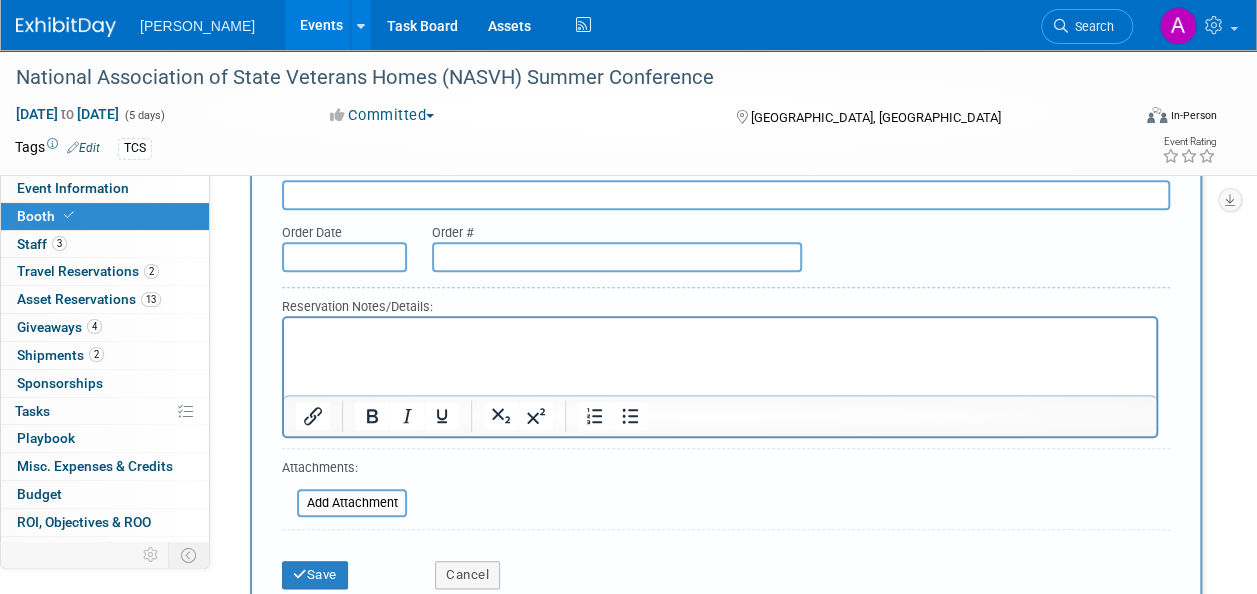 type on "[EMAIL_ADDRESS][DOMAIN_NAME]" 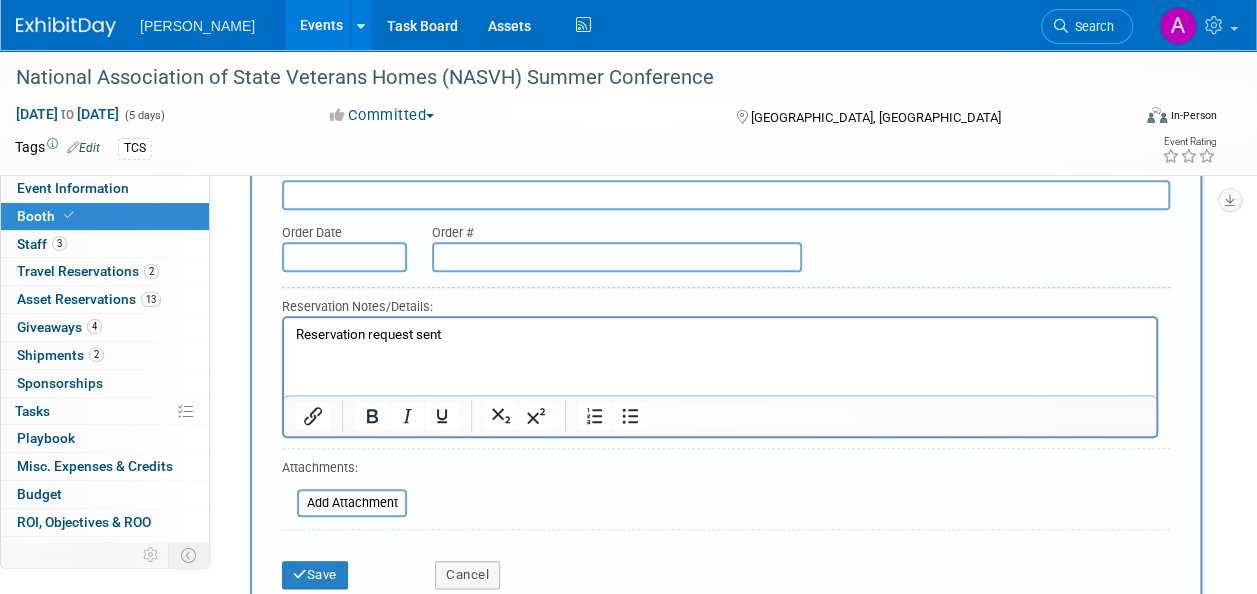 click at bounding box center (344, 257) 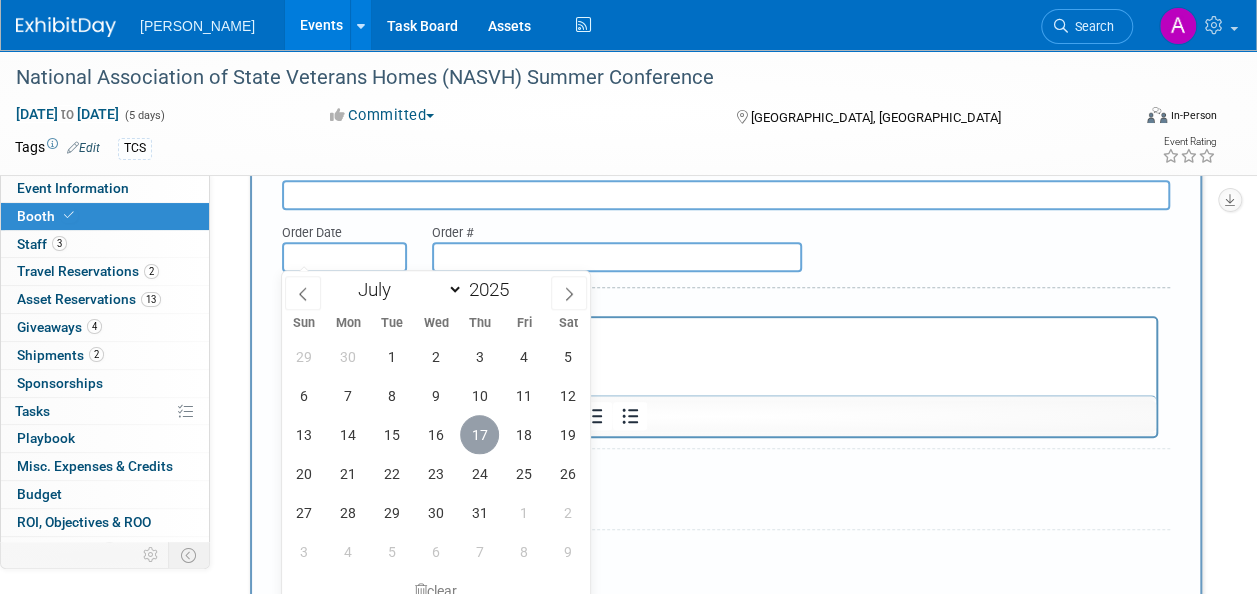 click on "17" at bounding box center [479, 434] 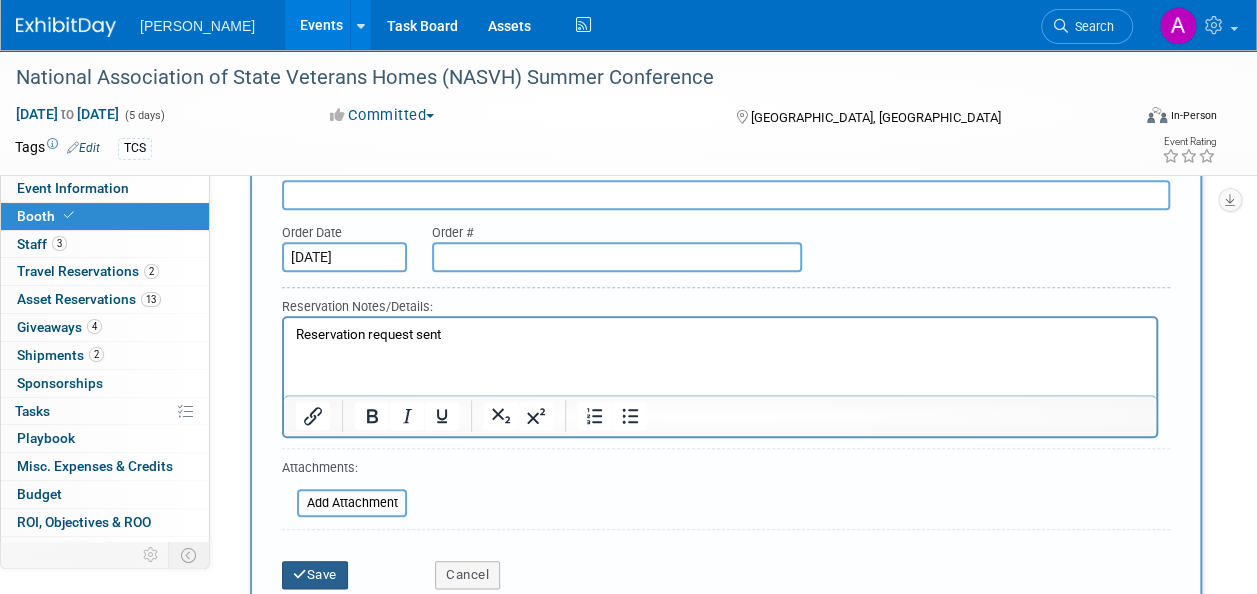 click on "Save" at bounding box center (315, 575) 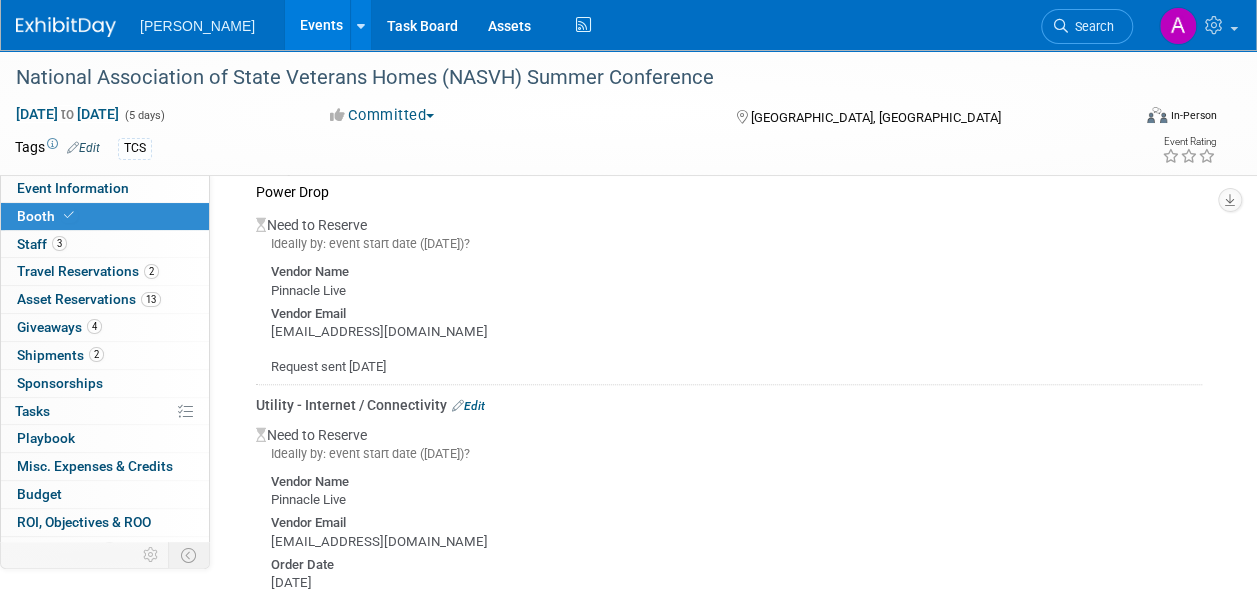 scroll, scrollTop: 684, scrollLeft: 0, axis: vertical 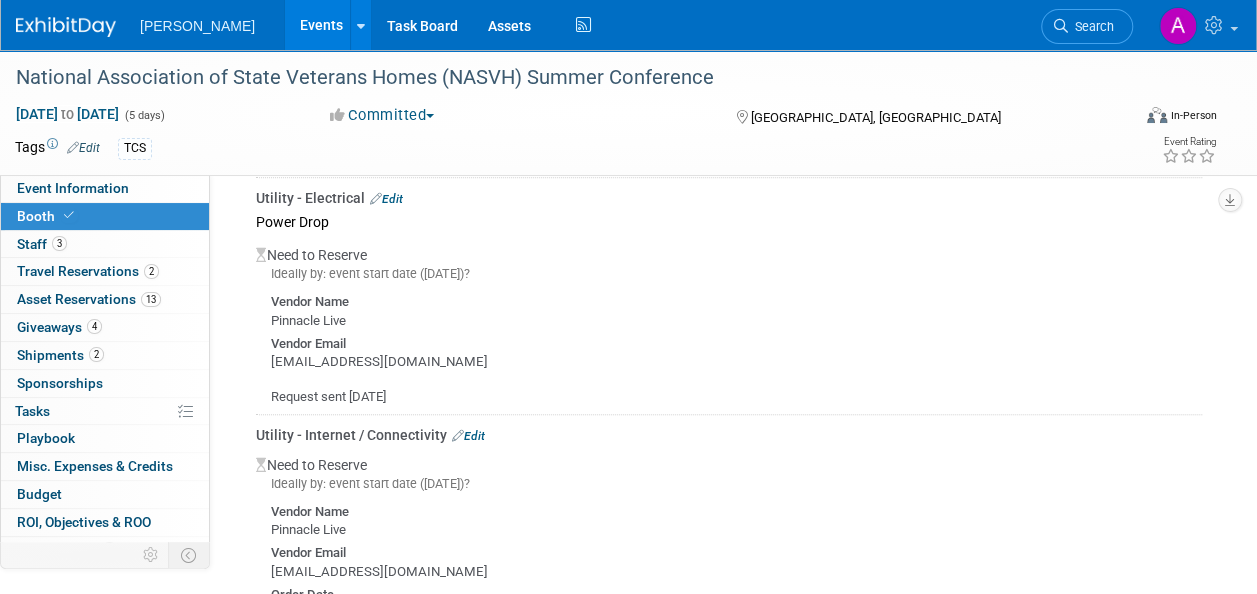 drag, startPoint x: 394, startPoint y: 190, endPoint x: 396, endPoint y: 207, distance: 17.117243 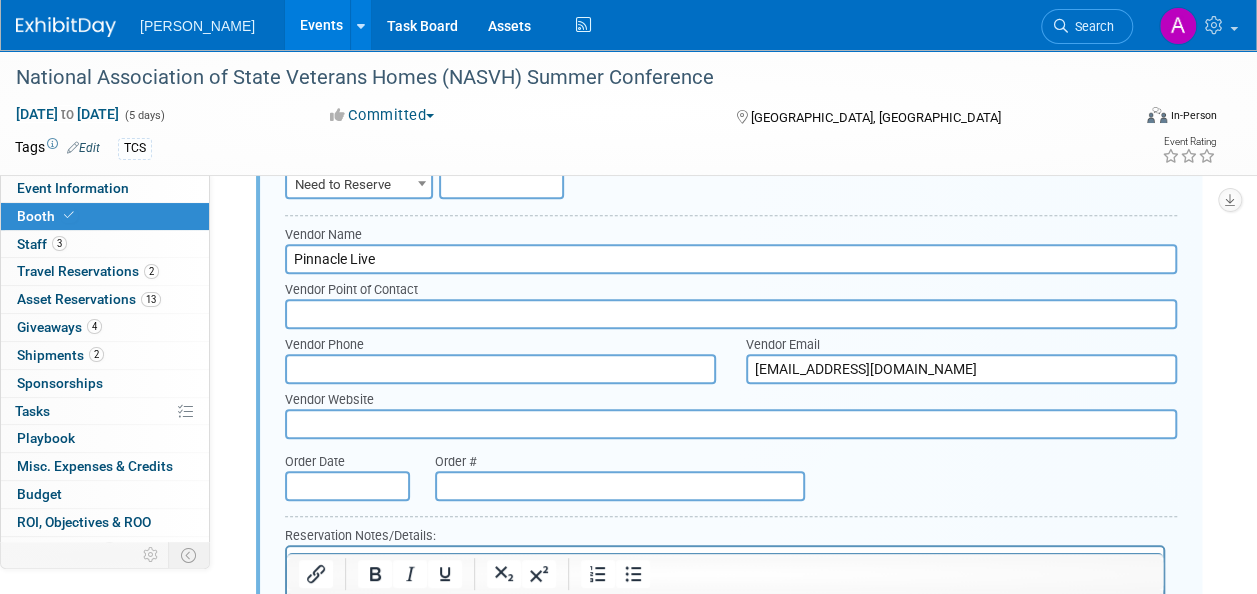 scroll, scrollTop: 931, scrollLeft: 0, axis: vertical 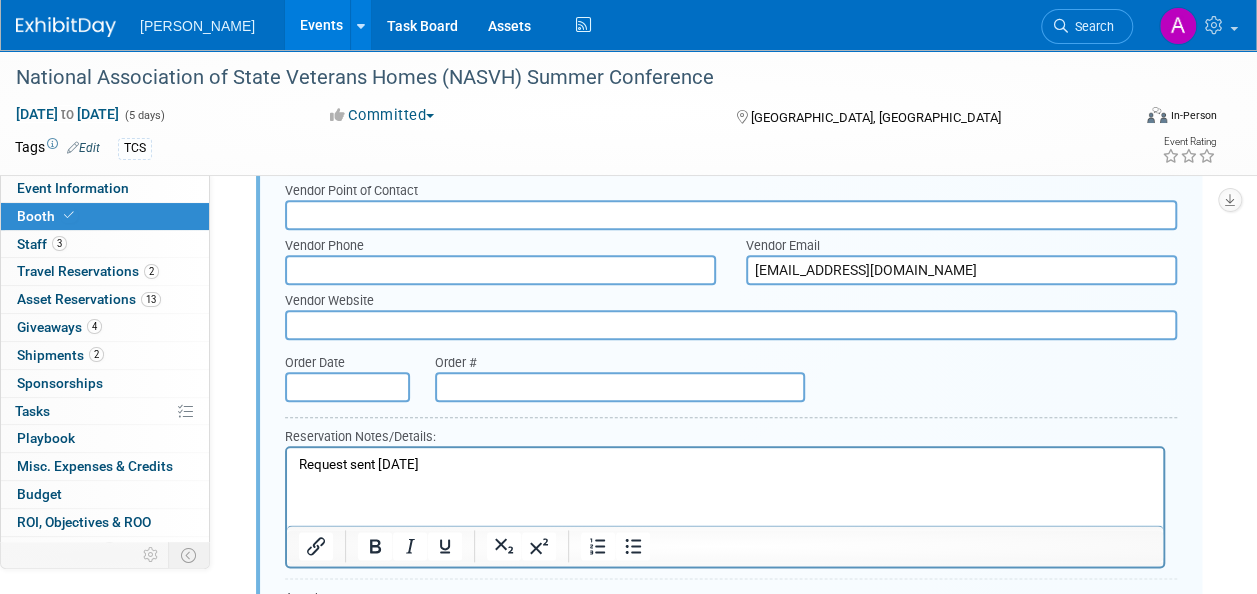 click at bounding box center (347, 387) 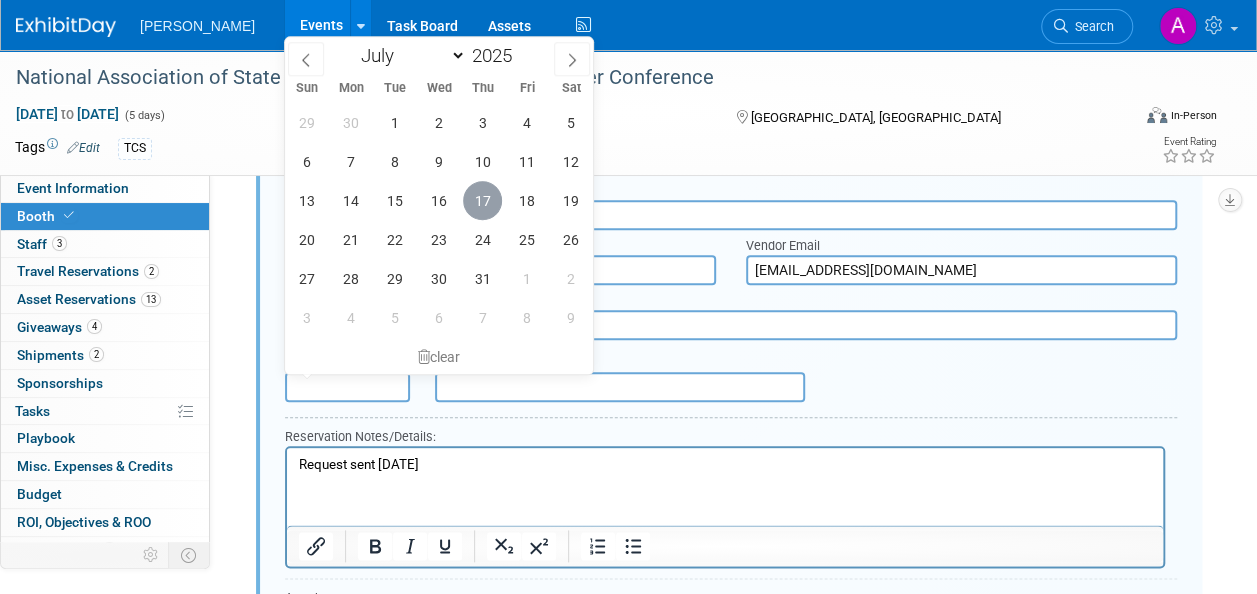 click on "17" at bounding box center (482, 200) 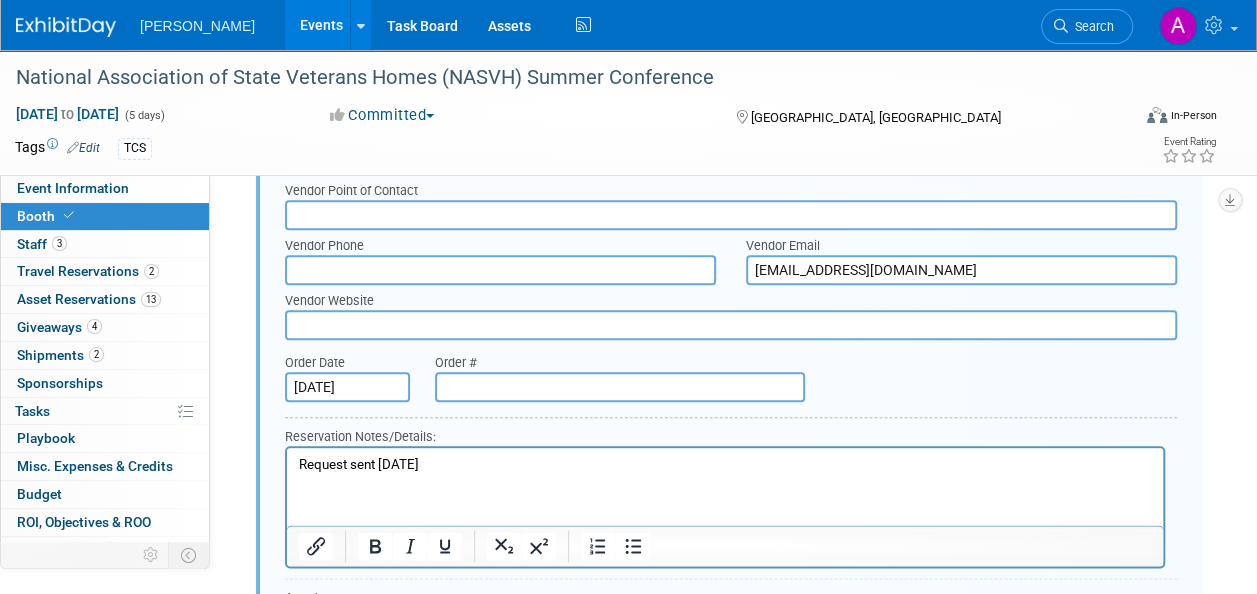 drag, startPoint x: 457, startPoint y: 459, endPoint x: 284, endPoint y: 464, distance: 173.07224 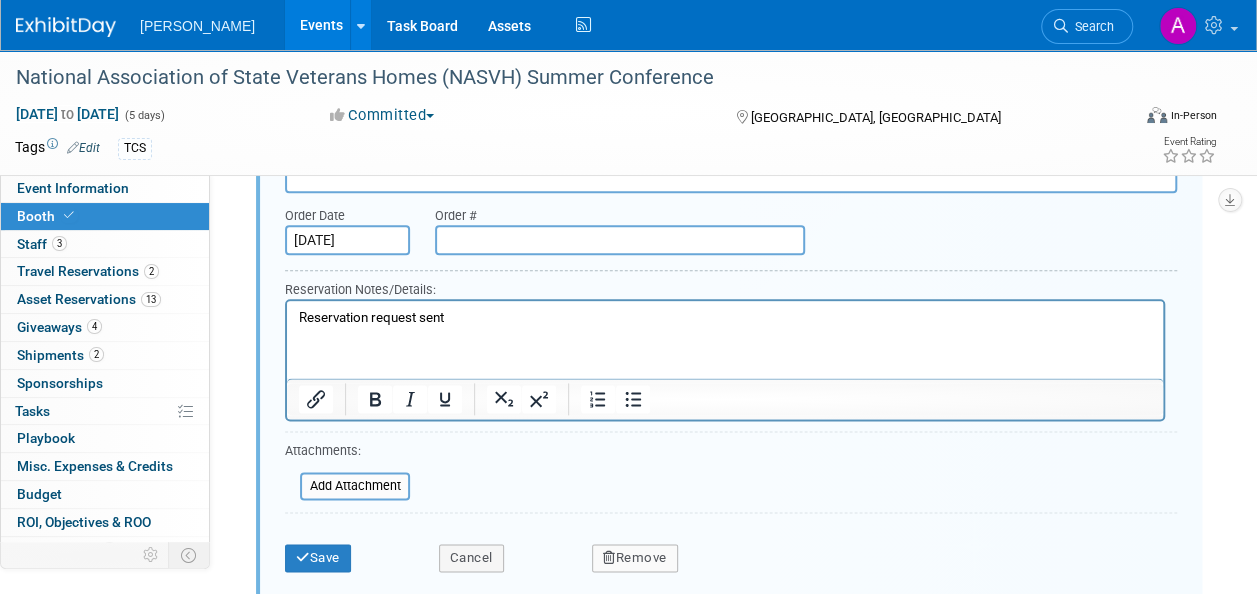scroll, scrollTop: 1131, scrollLeft: 0, axis: vertical 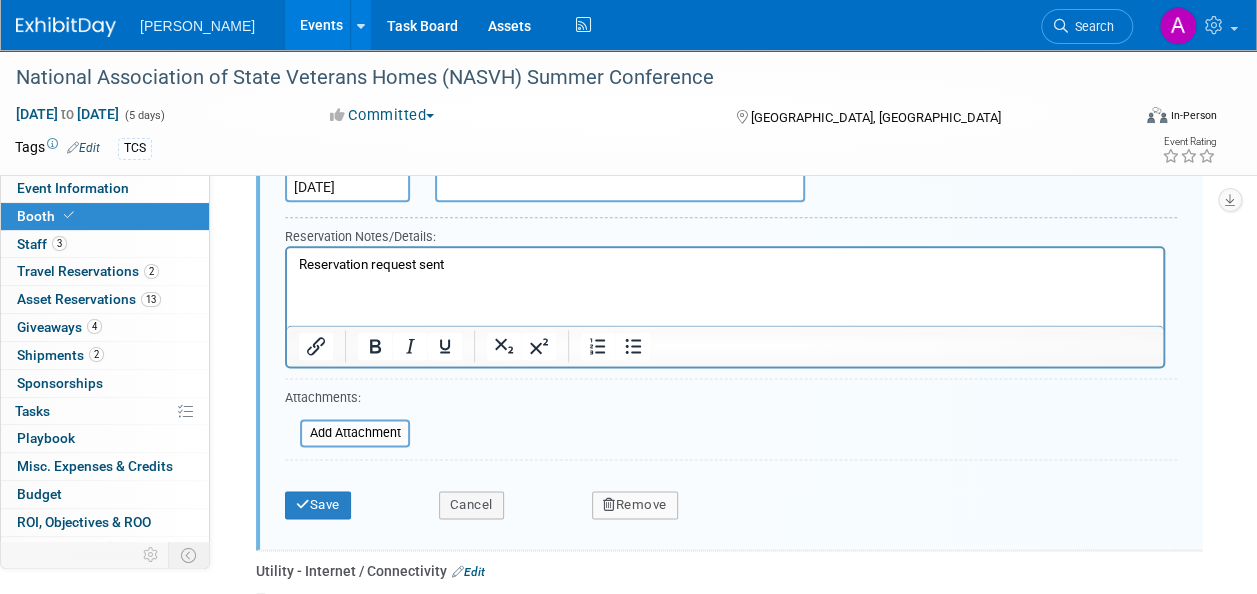 click on "Save" at bounding box center [347, 498] 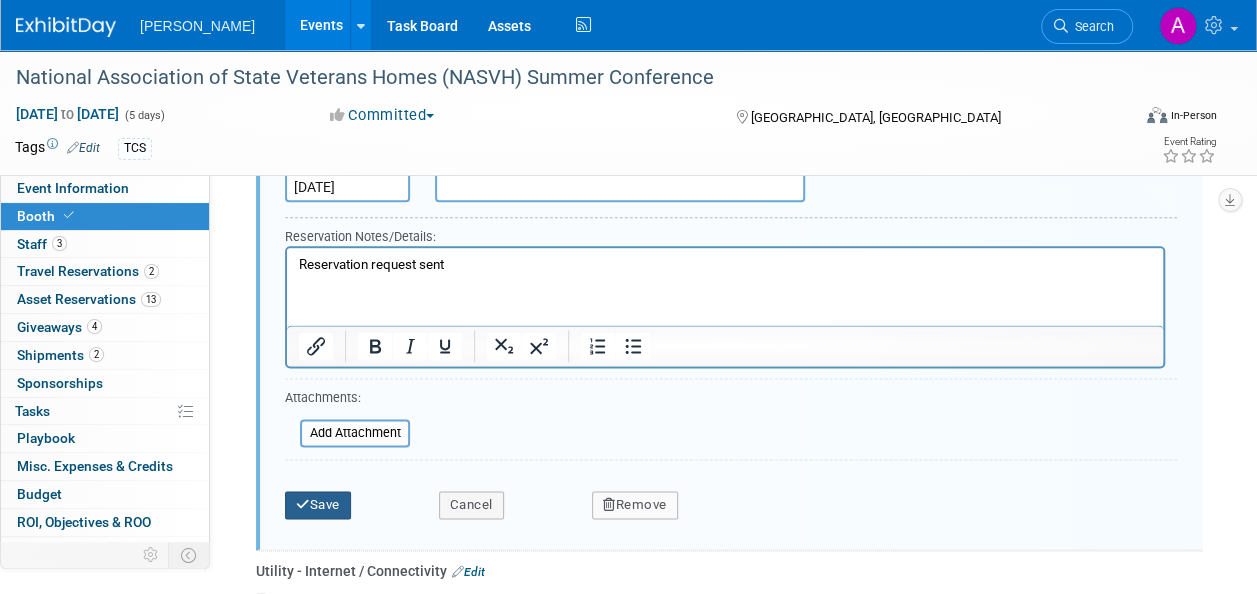 click on "Save" at bounding box center (318, 505) 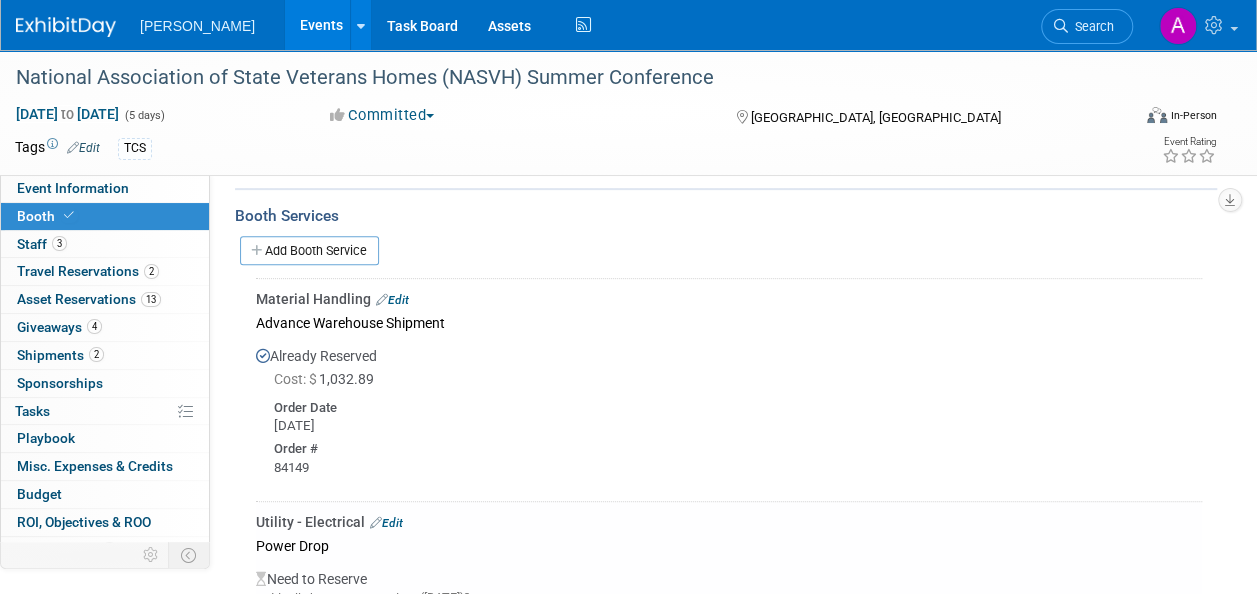 scroll, scrollTop: 328, scrollLeft: 0, axis: vertical 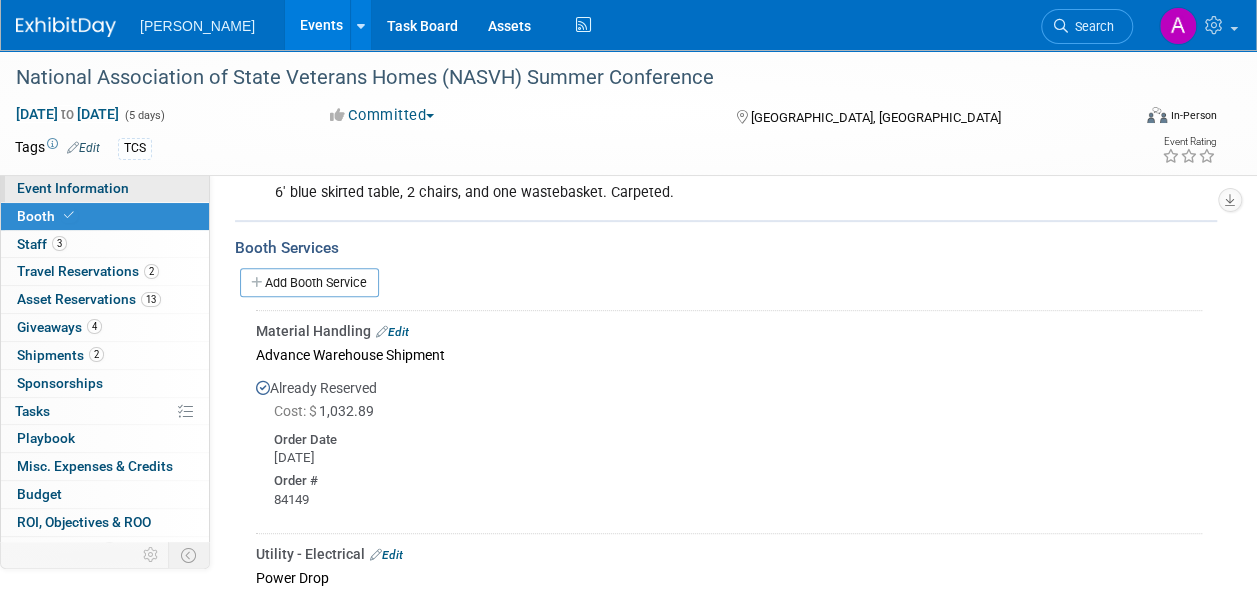 click on "Event Information" at bounding box center (105, 188) 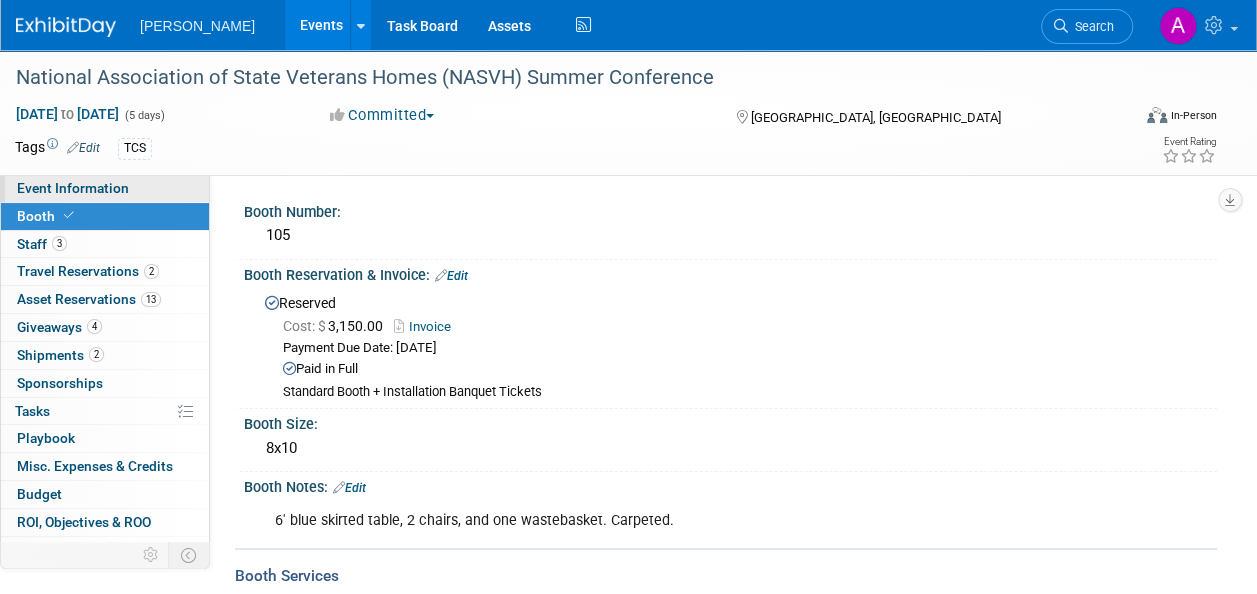 select on "Exhibitor" 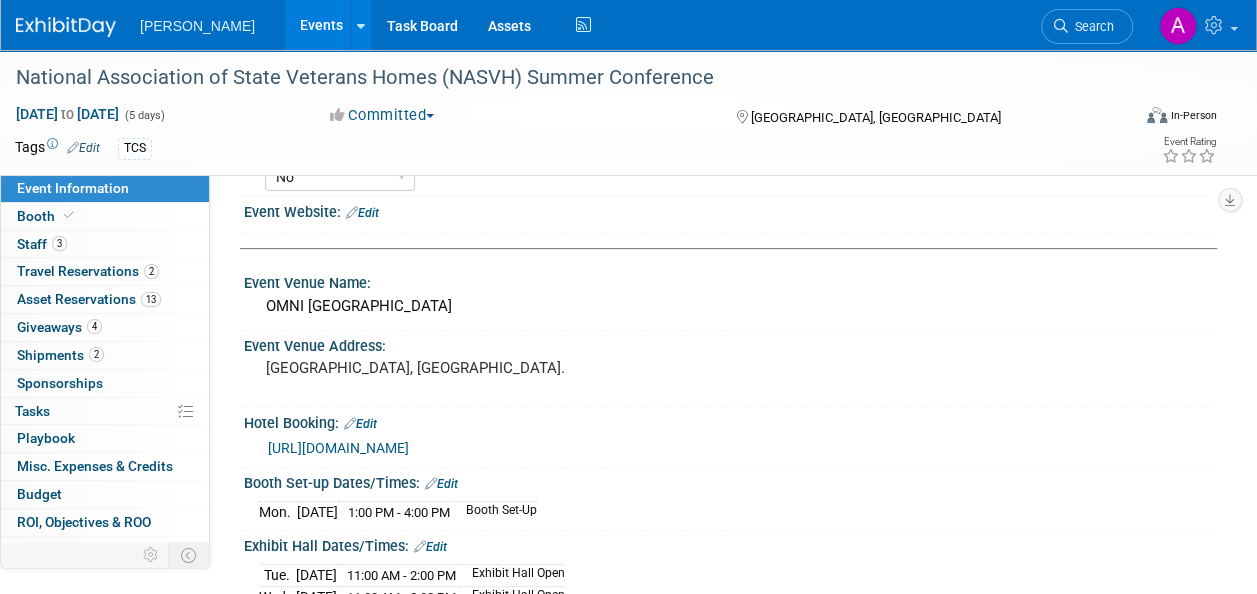 scroll, scrollTop: 300, scrollLeft: 0, axis: vertical 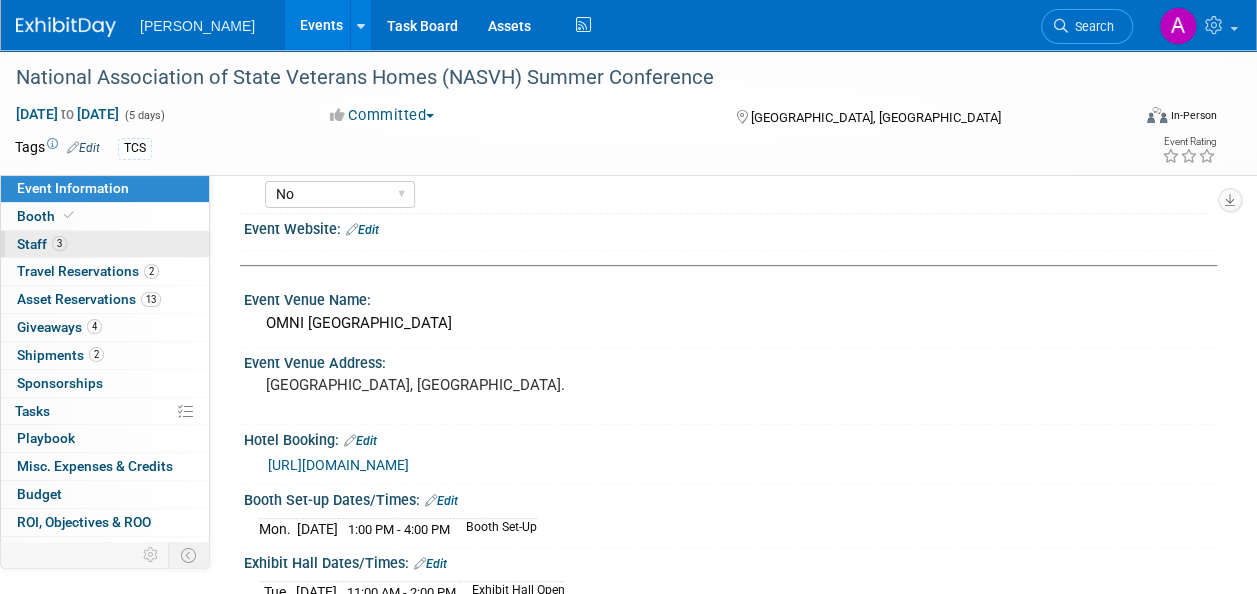 click on "3
Staff 3" at bounding box center (105, 244) 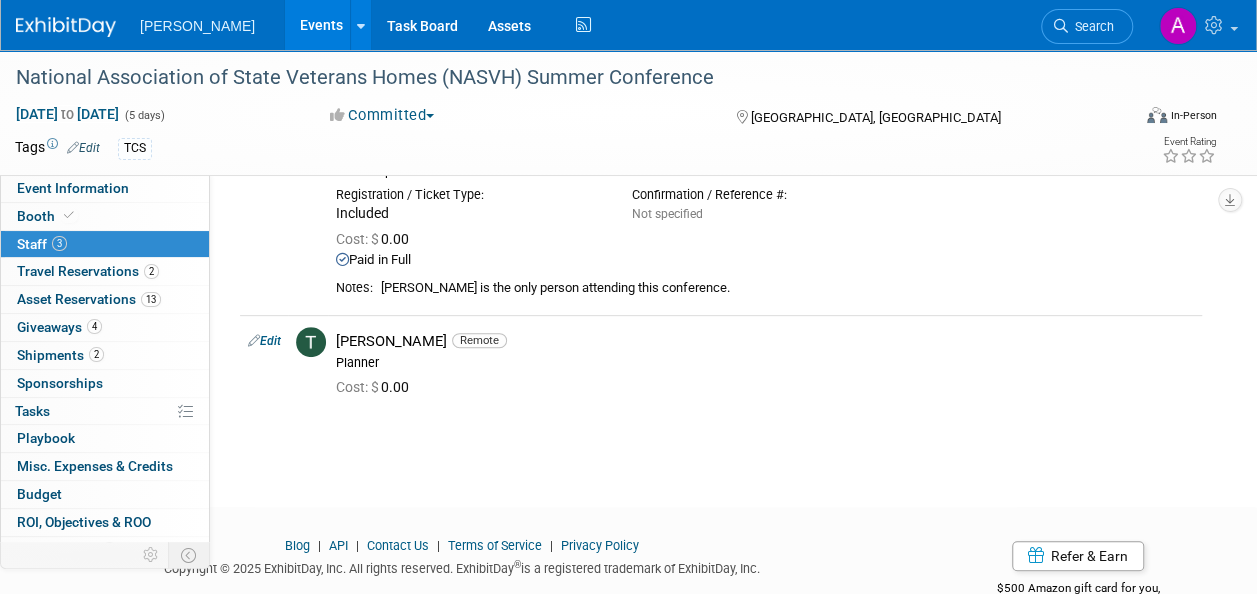 scroll, scrollTop: 280, scrollLeft: 0, axis: vertical 